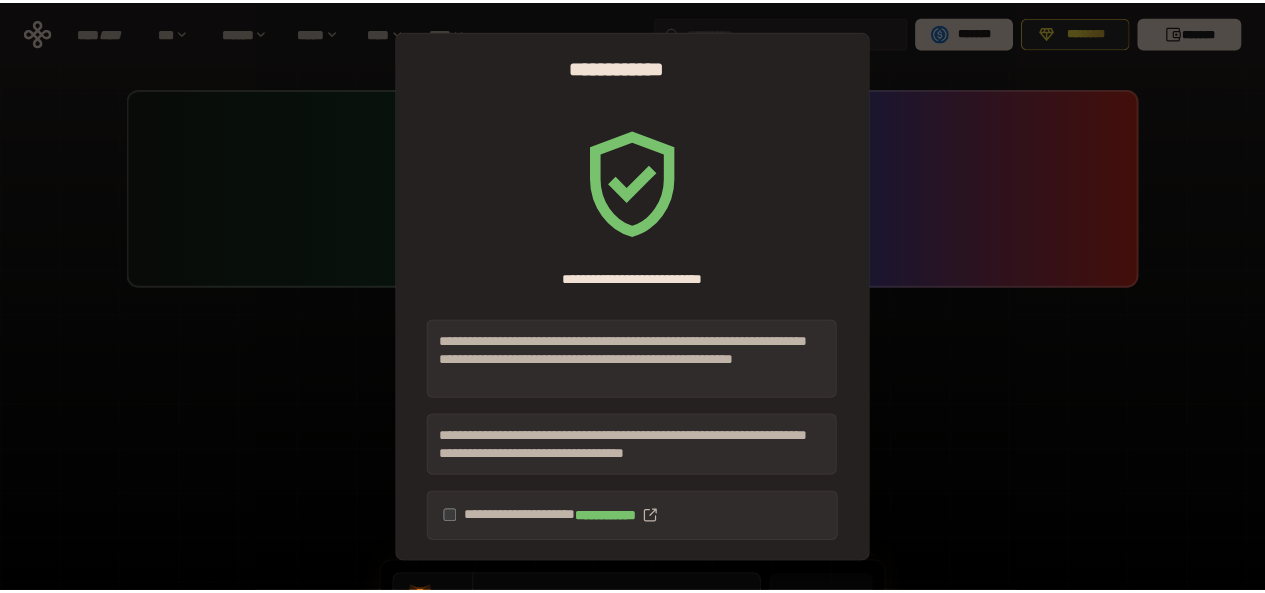scroll, scrollTop: 0, scrollLeft: 0, axis: both 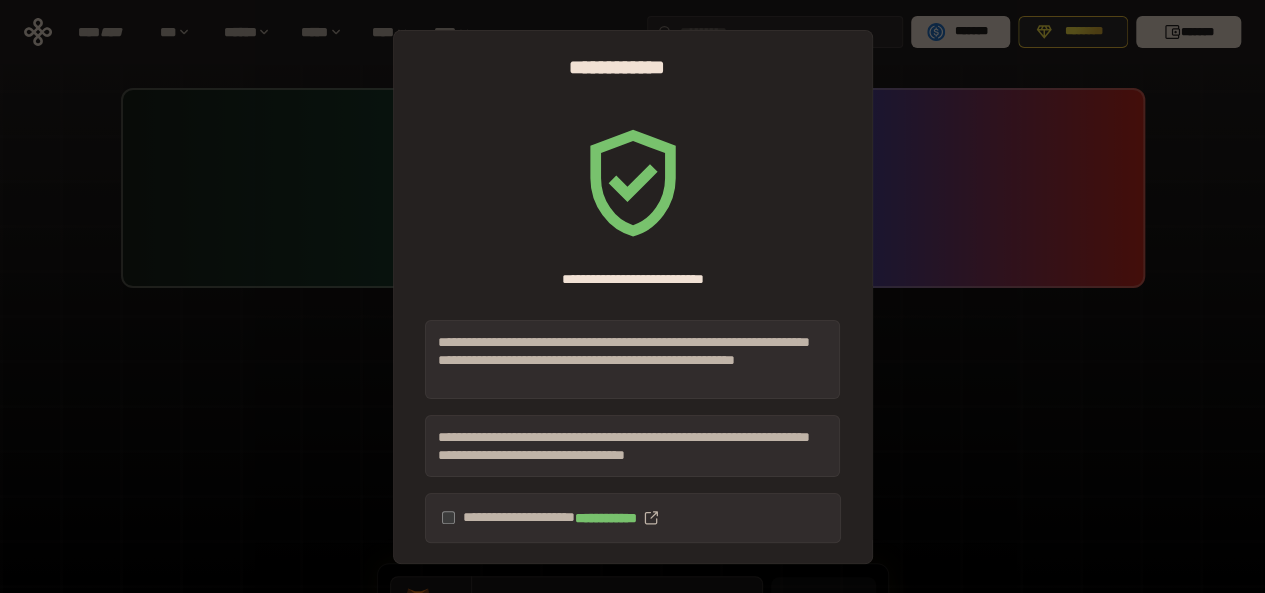 click on "**********" at bounding box center (633, 518) 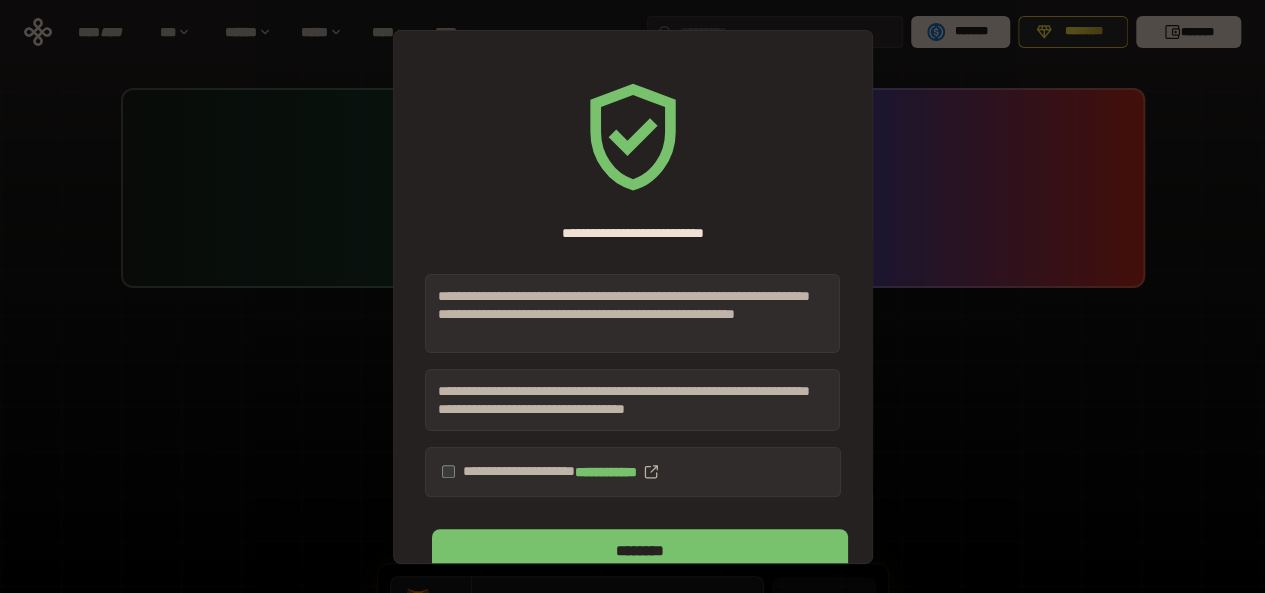scroll, scrollTop: 78, scrollLeft: 0, axis: vertical 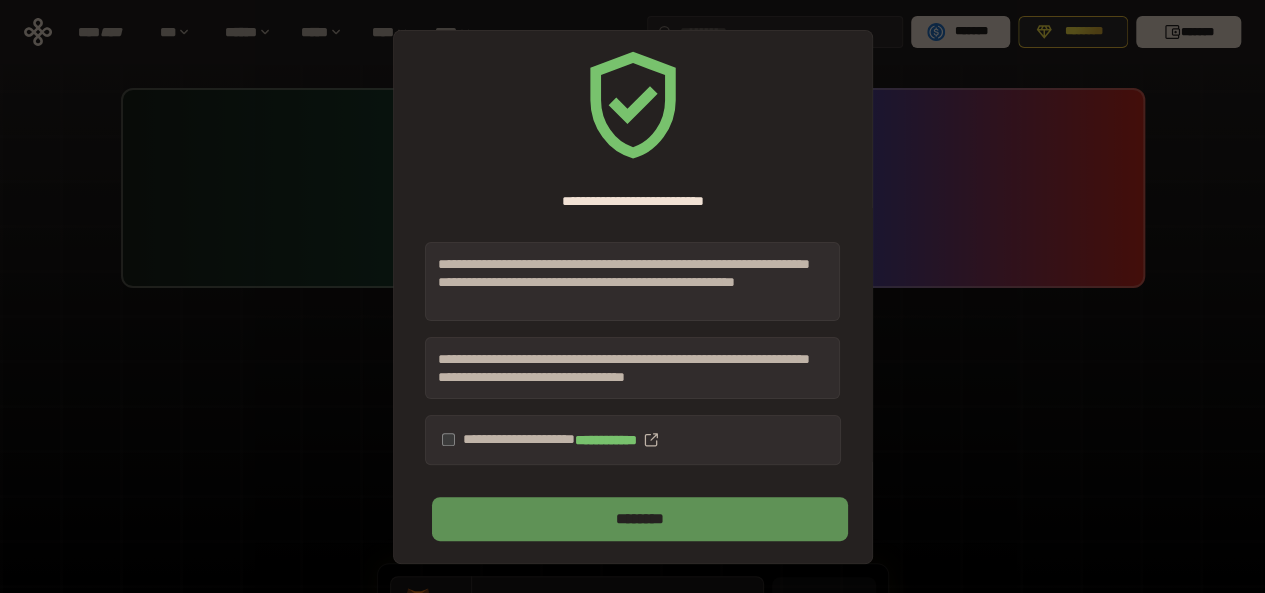 click on "********" at bounding box center (639, 519) 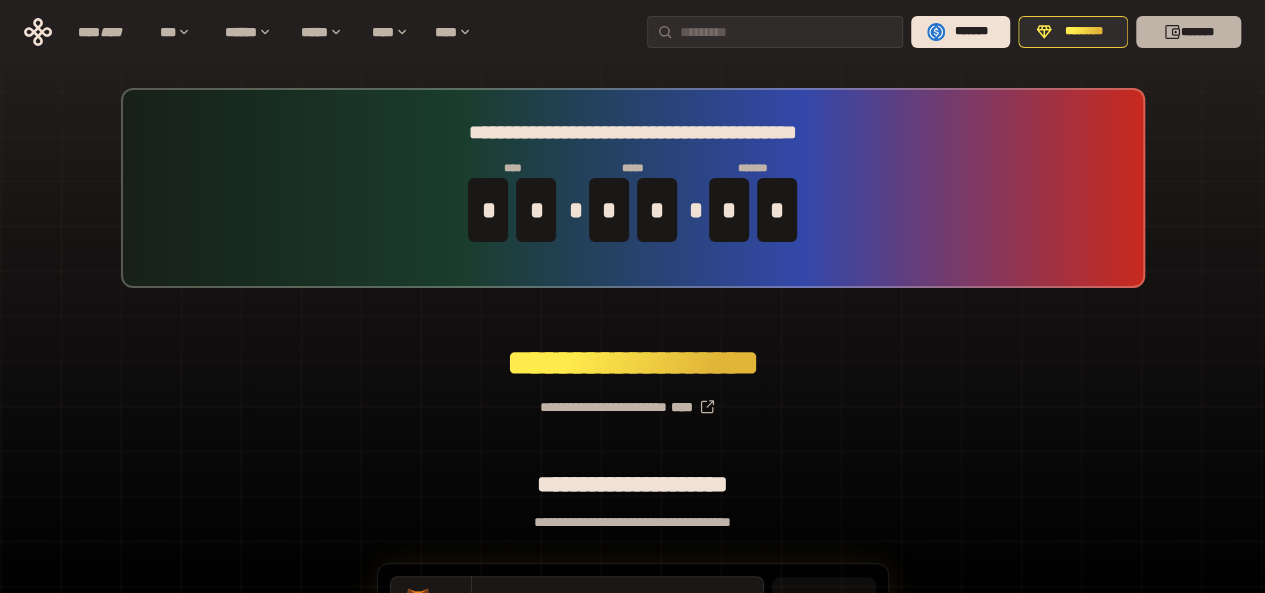 click on "*******" at bounding box center (1188, 32) 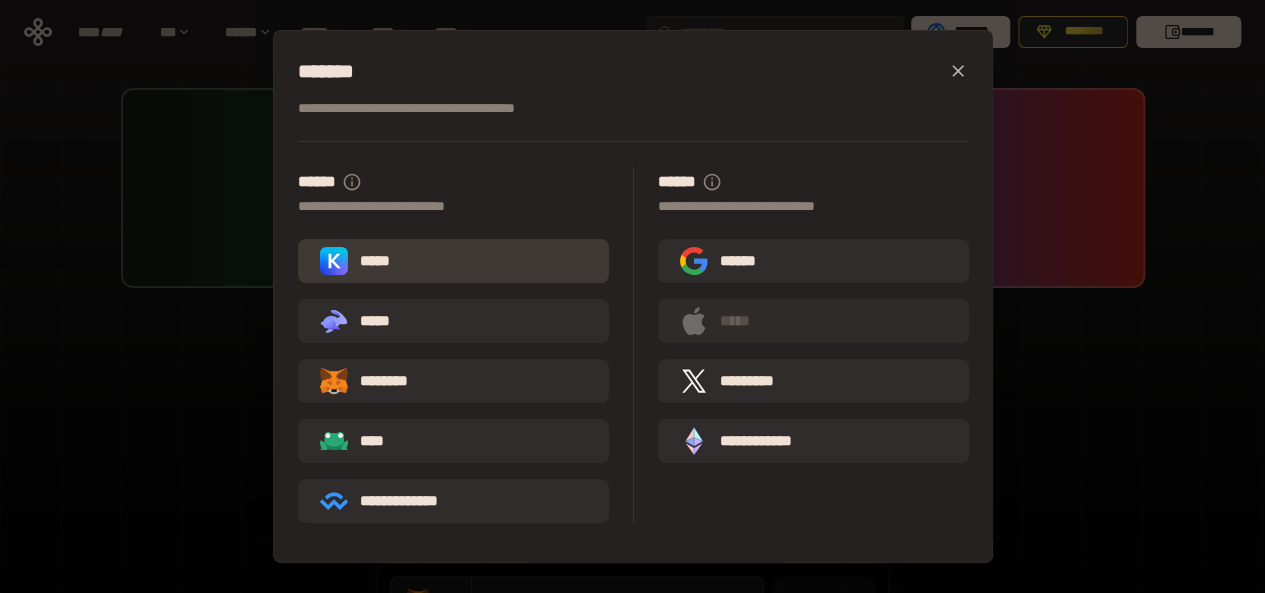 click on "*****" at bounding box center (453, 261) 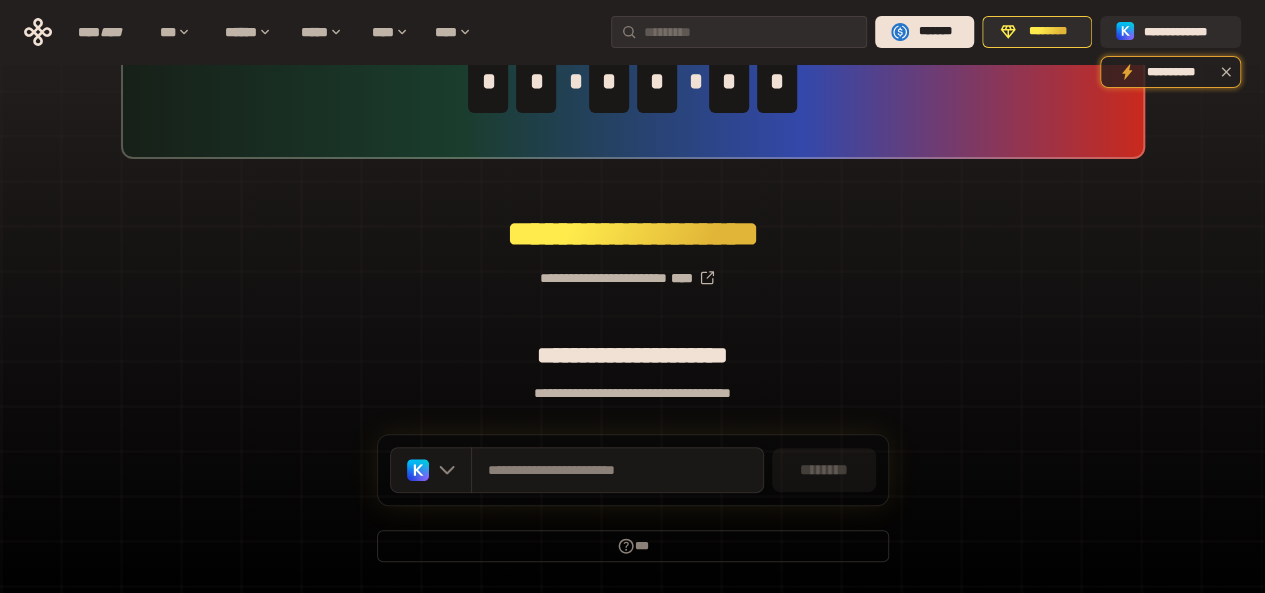 scroll, scrollTop: 189, scrollLeft: 0, axis: vertical 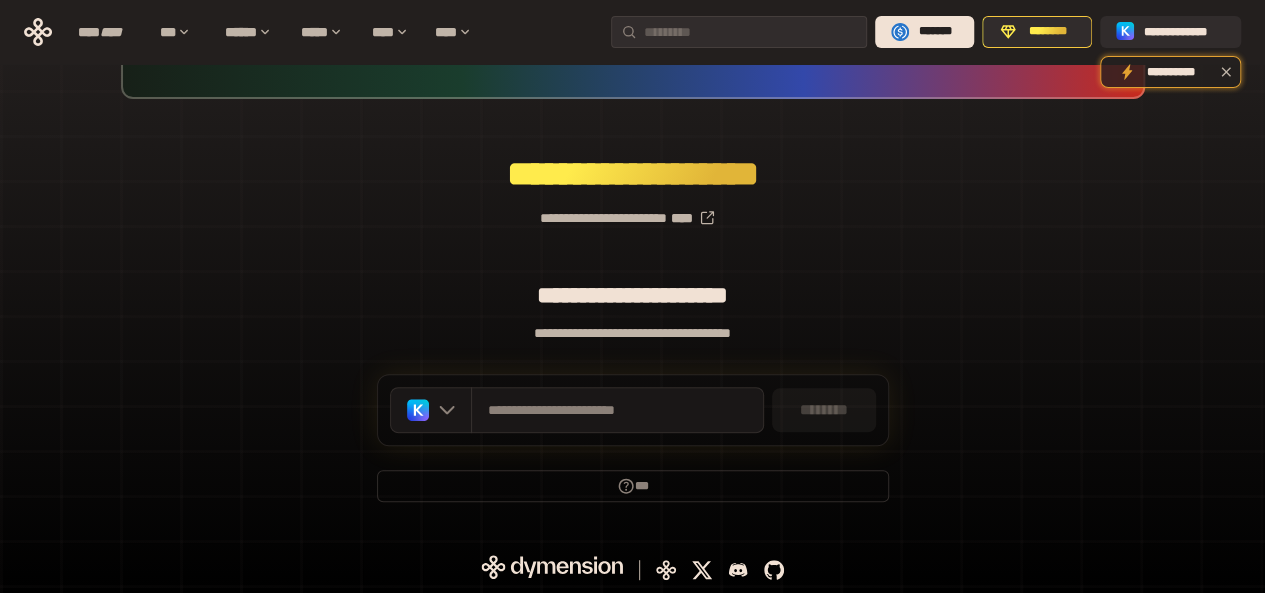 click on "********" at bounding box center [824, 410] 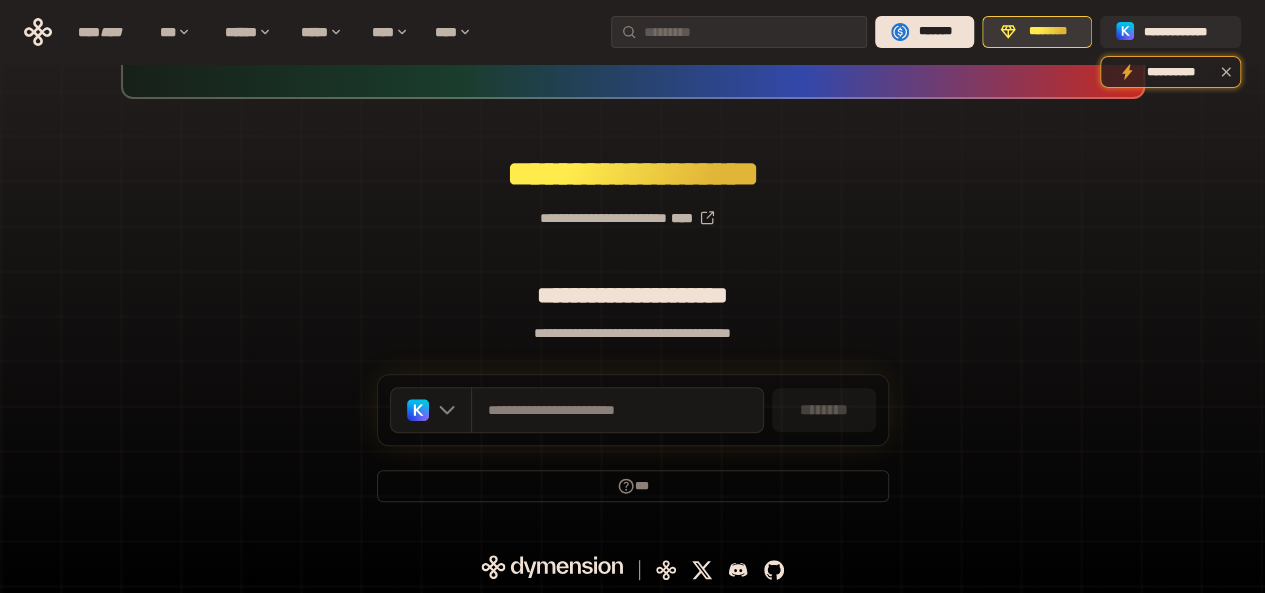click on "********" at bounding box center (1048, 32) 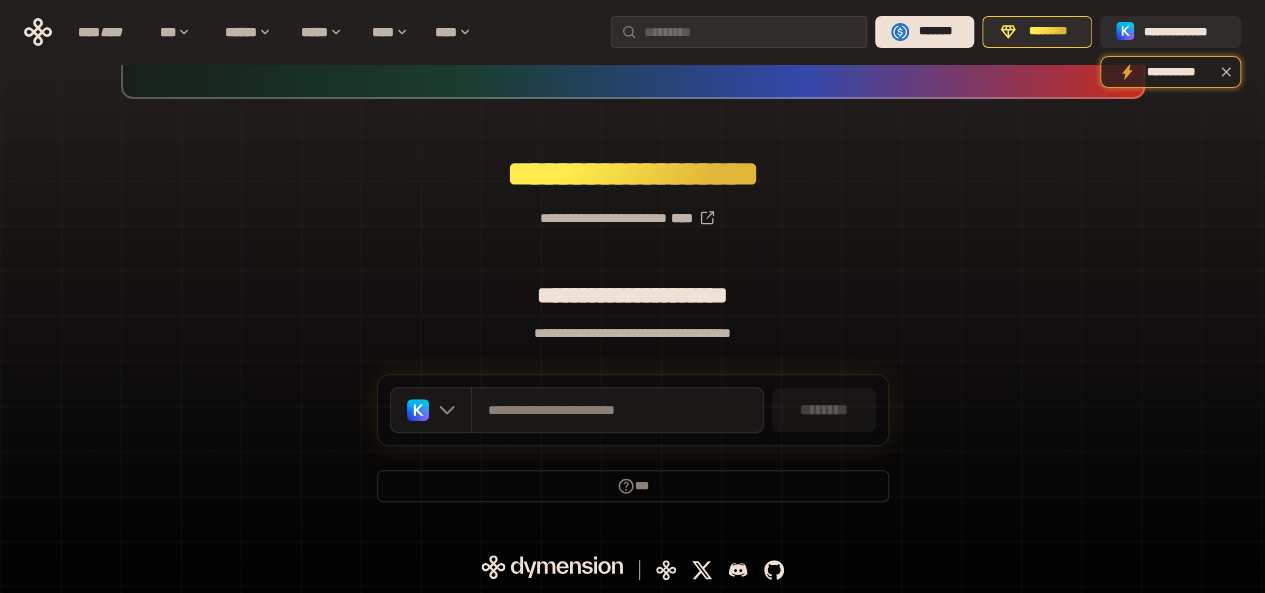 scroll, scrollTop: 0, scrollLeft: 0, axis: both 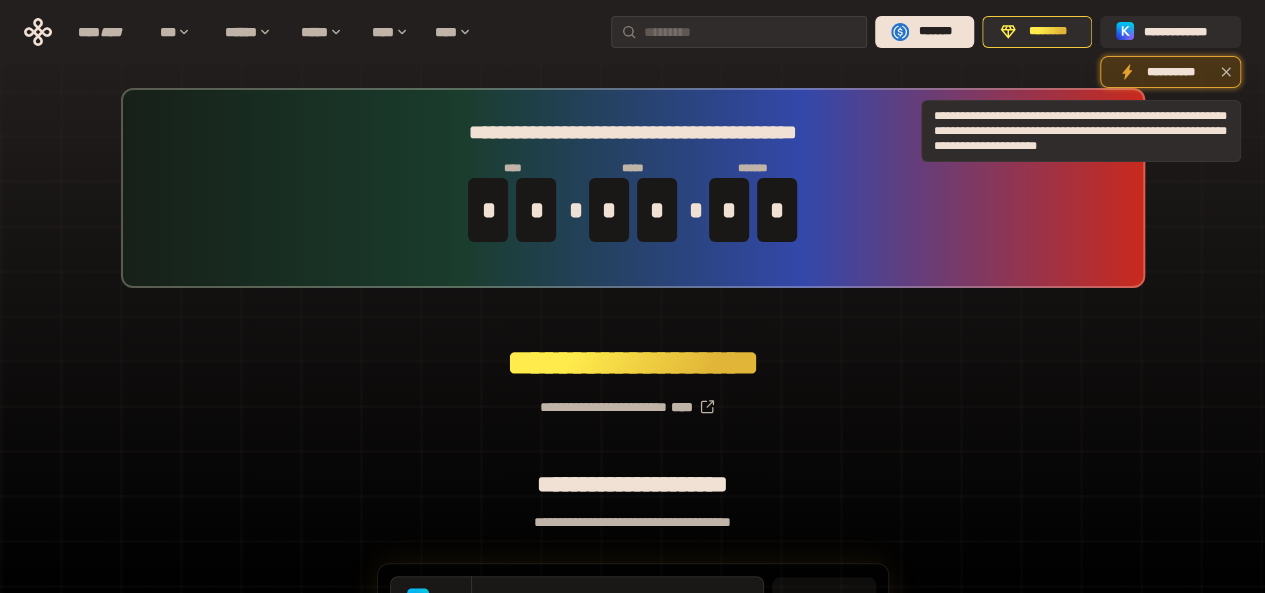 click at bounding box center [1226, 72] 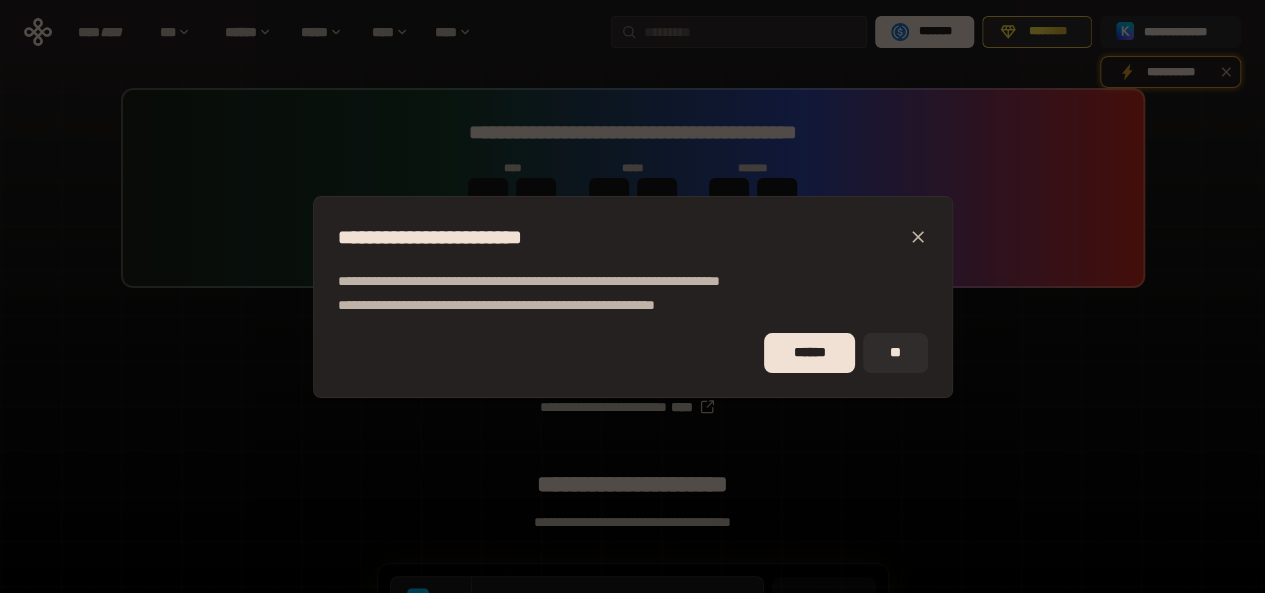 click 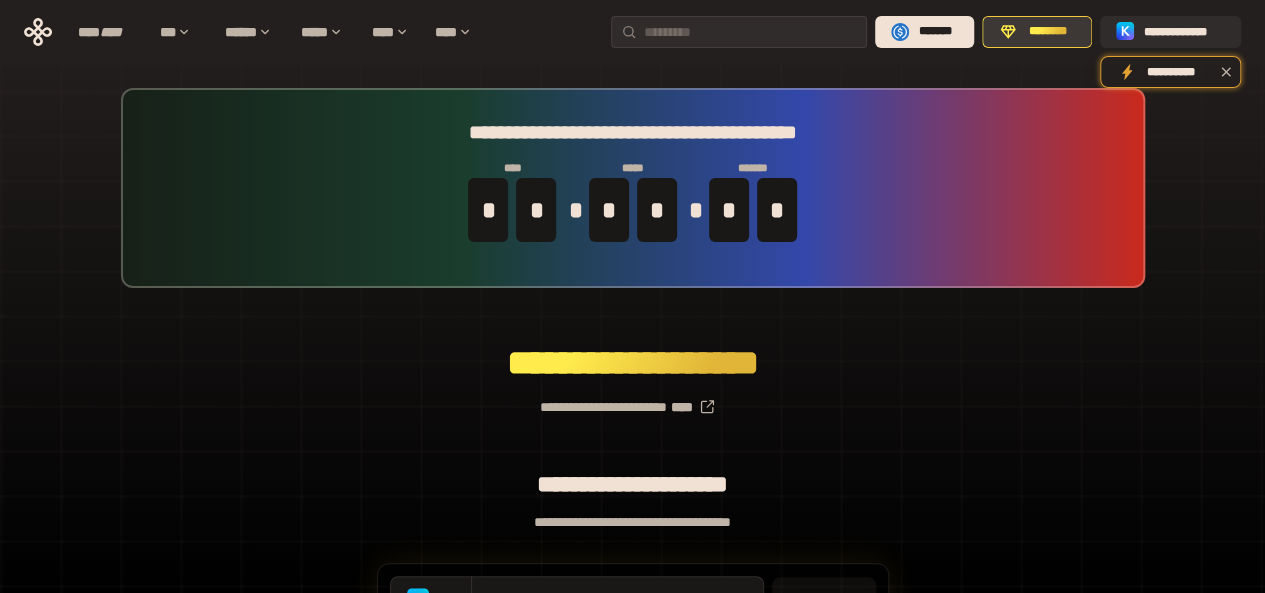 click on "********" at bounding box center [1048, 32] 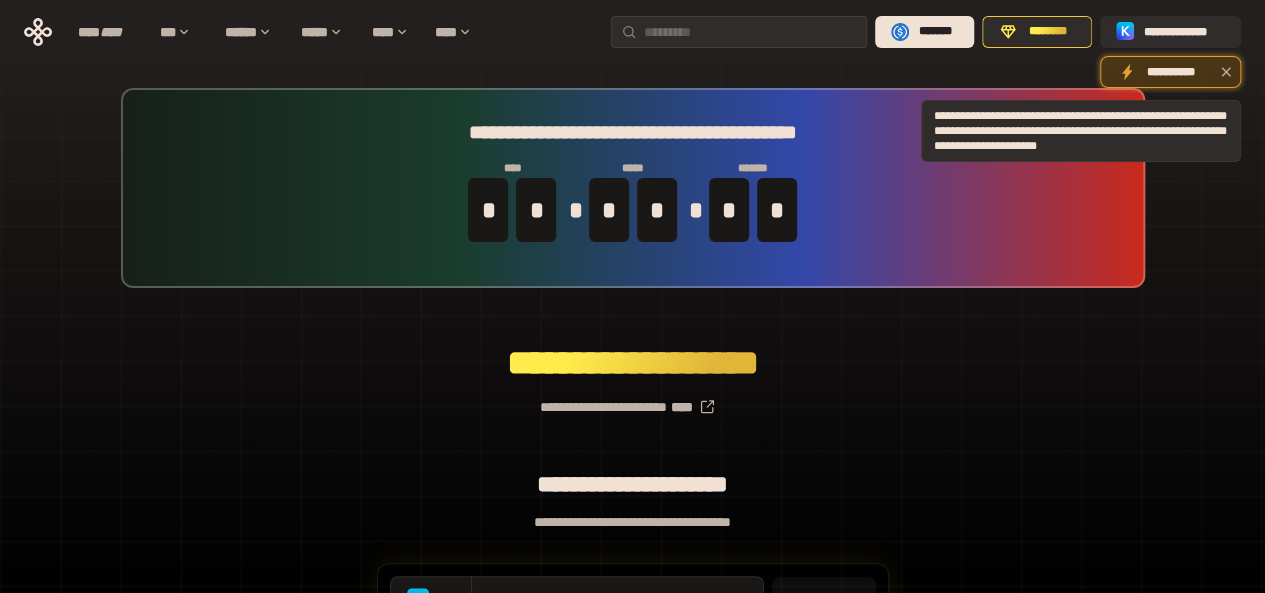 click 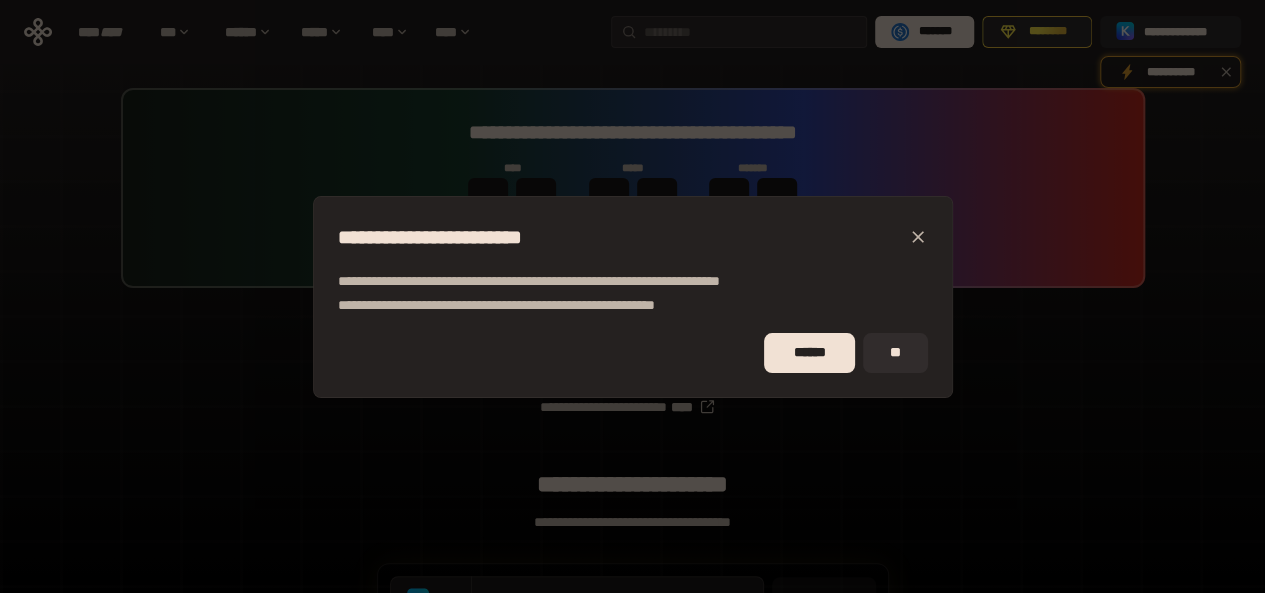click 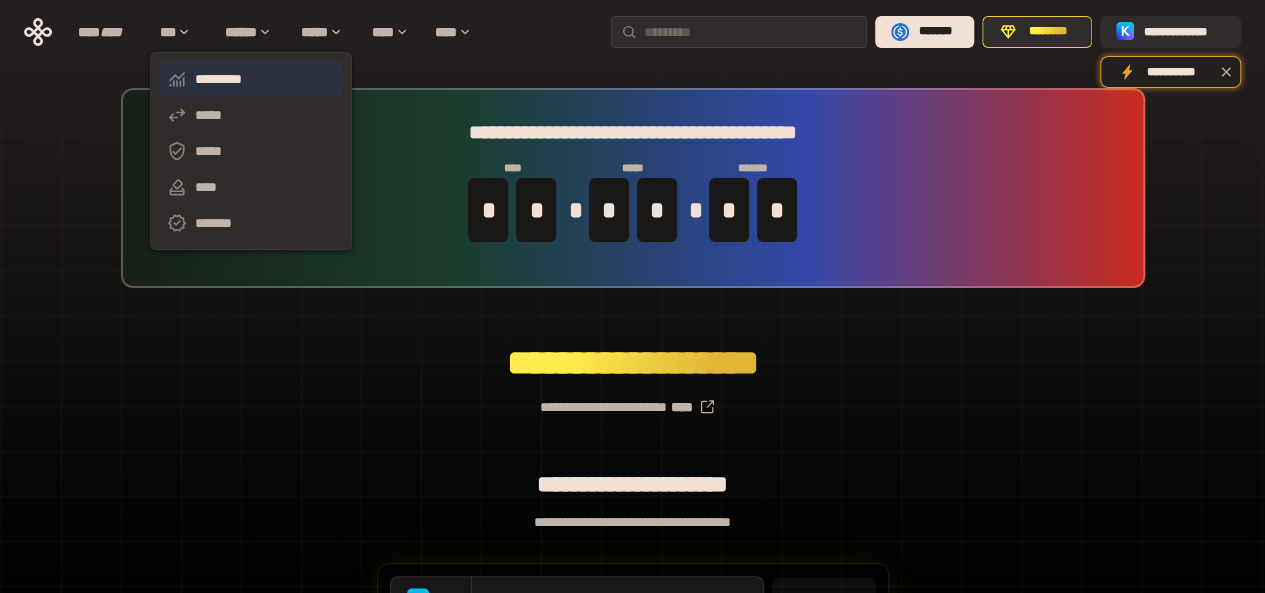 click on "*********" at bounding box center (251, 79) 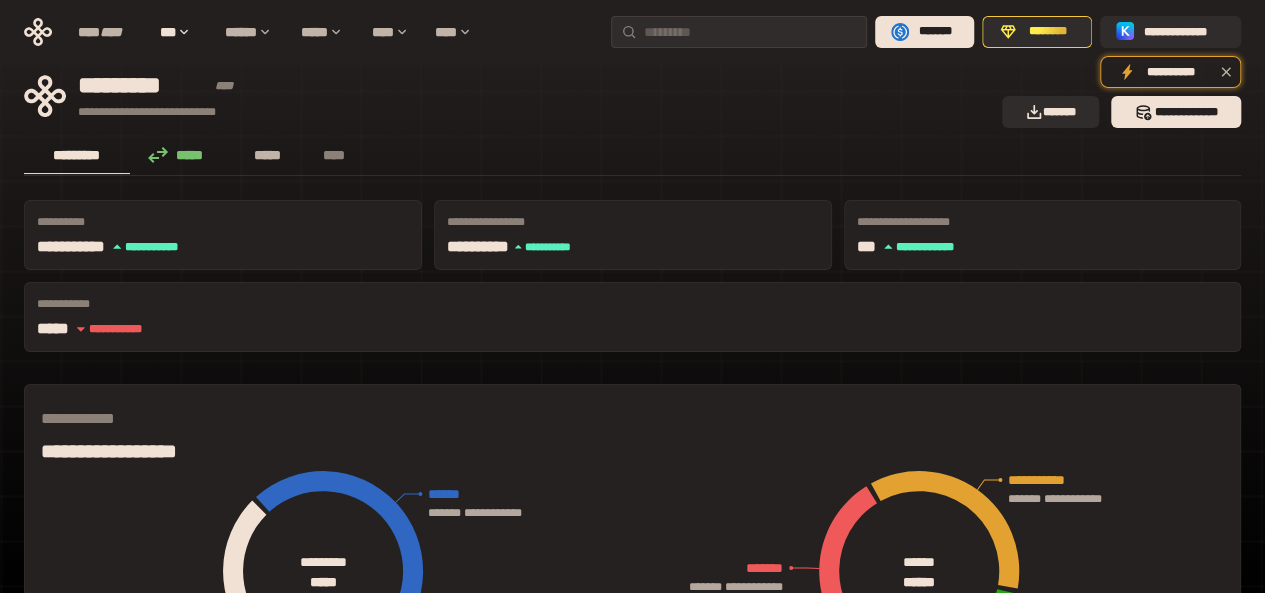 click on "*****" at bounding box center (267, 155) 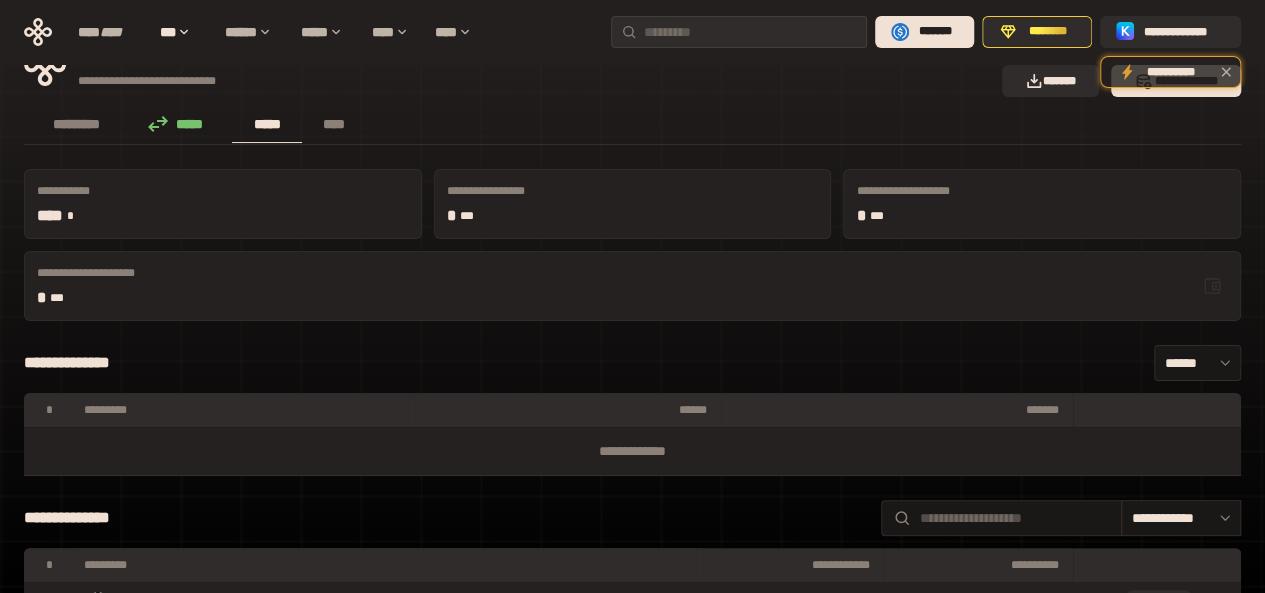 scroll, scrollTop: 0, scrollLeft: 0, axis: both 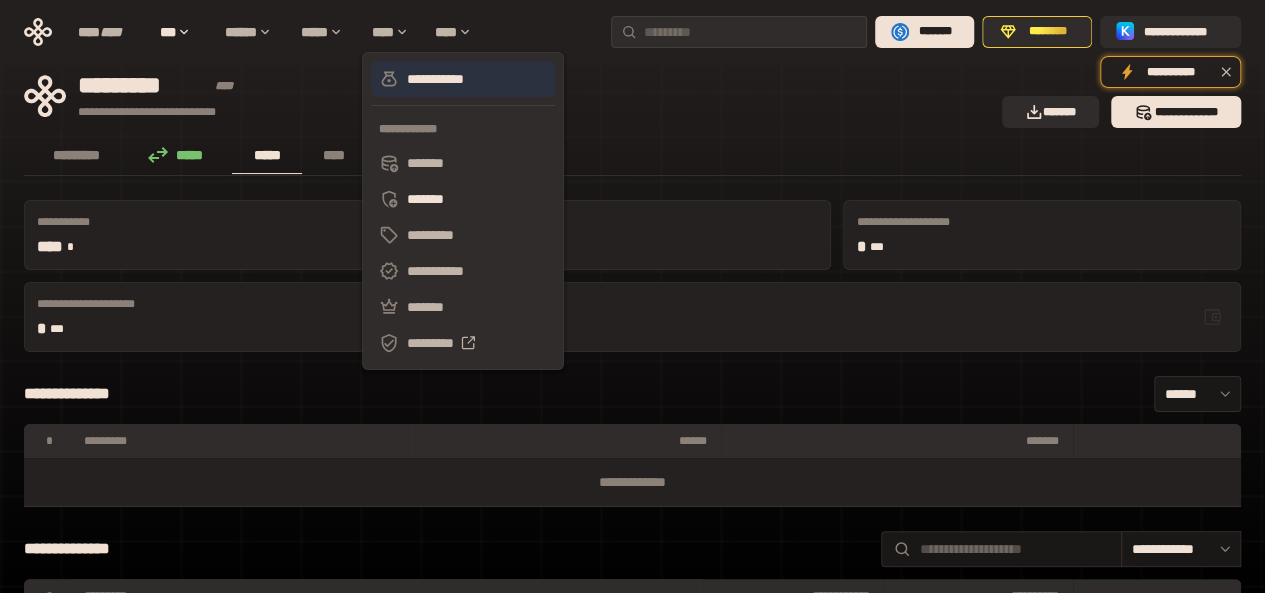 click on "**********" at bounding box center (463, 79) 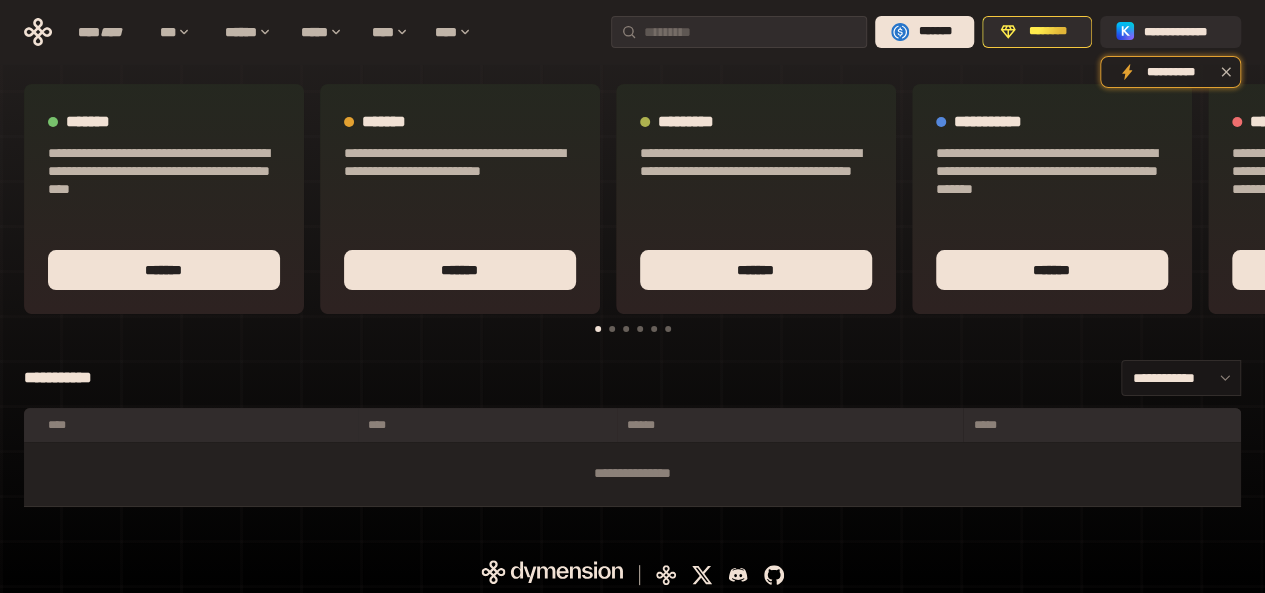 scroll, scrollTop: 0, scrollLeft: 0, axis: both 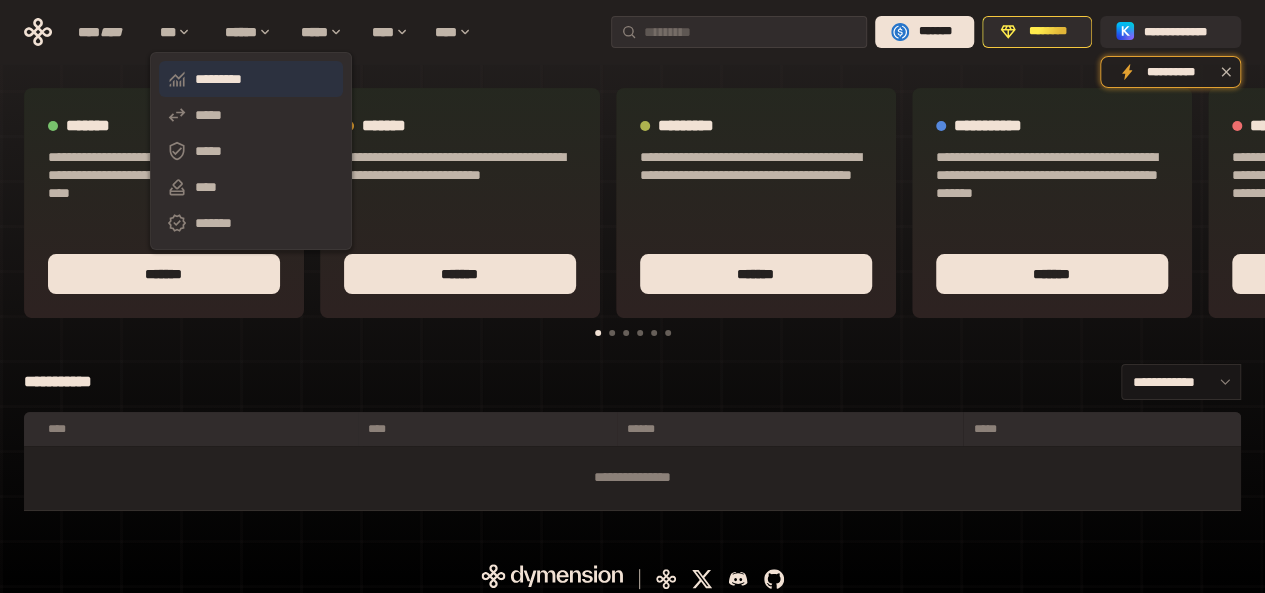 click on "*********" at bounding box center [251, 79] 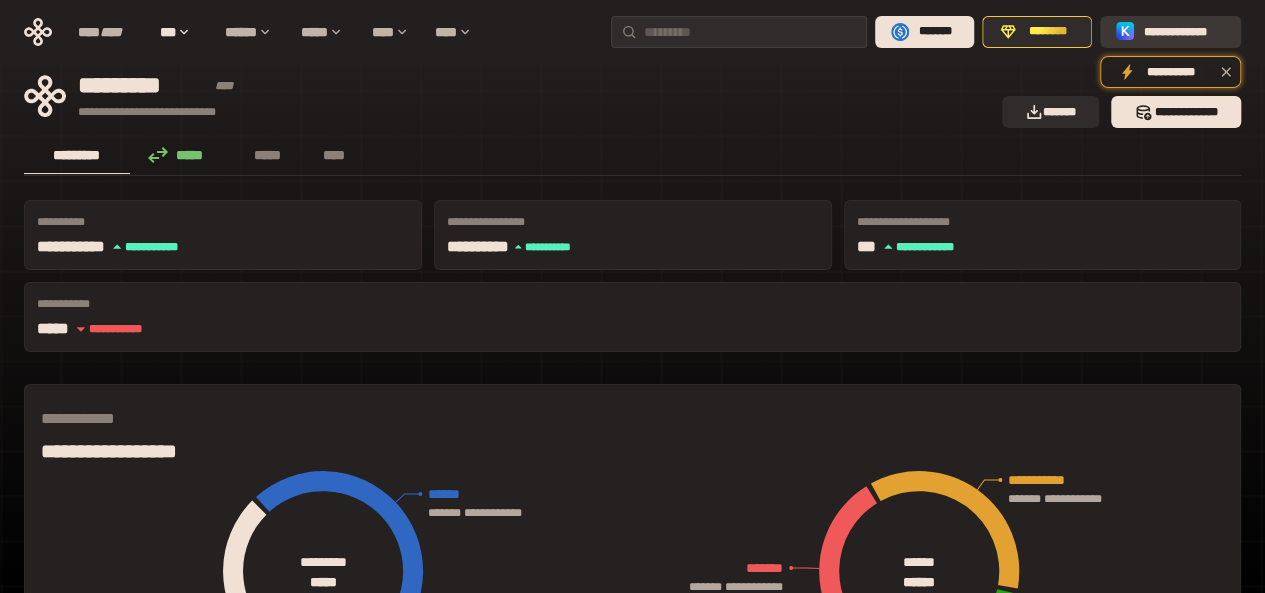 click on "**********" at bounding box center [1184, 32] 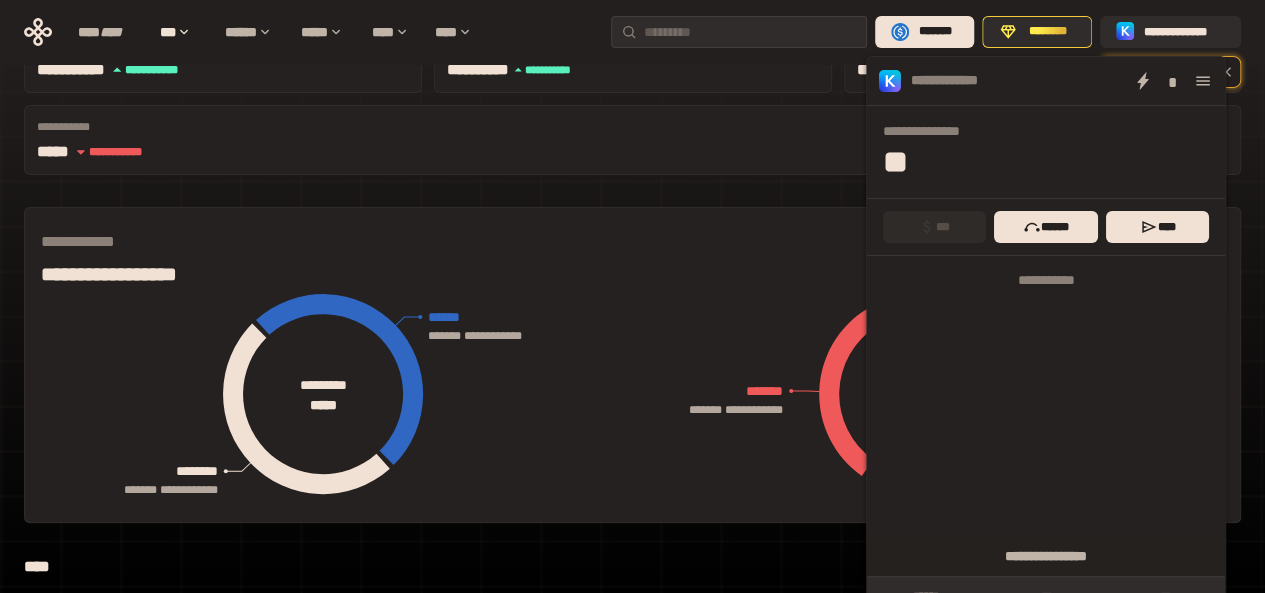 scroll, scrollTop: 600, scrollLeft: 0, axis: vertical 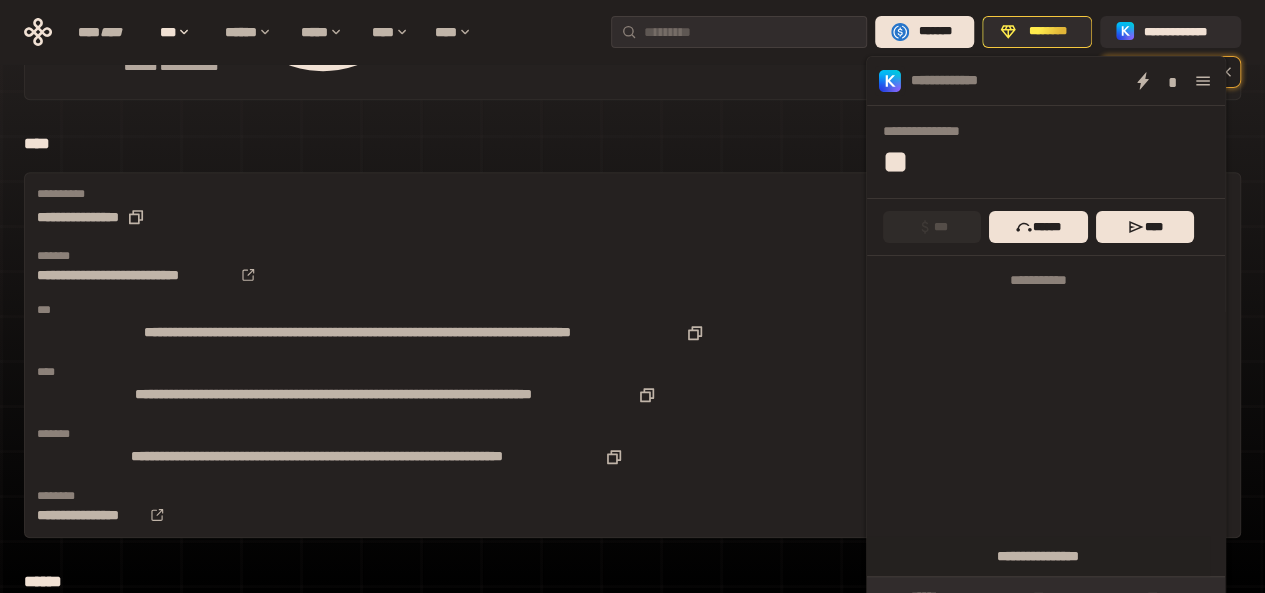 click on "******" at bounding box center (632, 582) 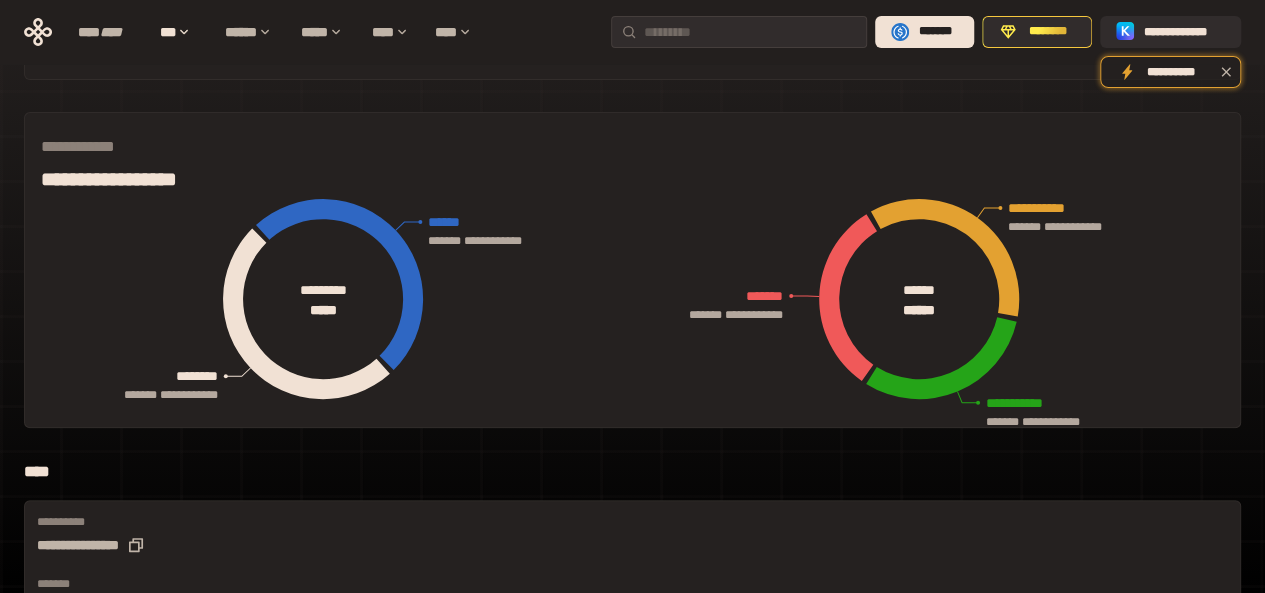 scroll, scrollTop: 0, scrollLeft: 0, axis: both 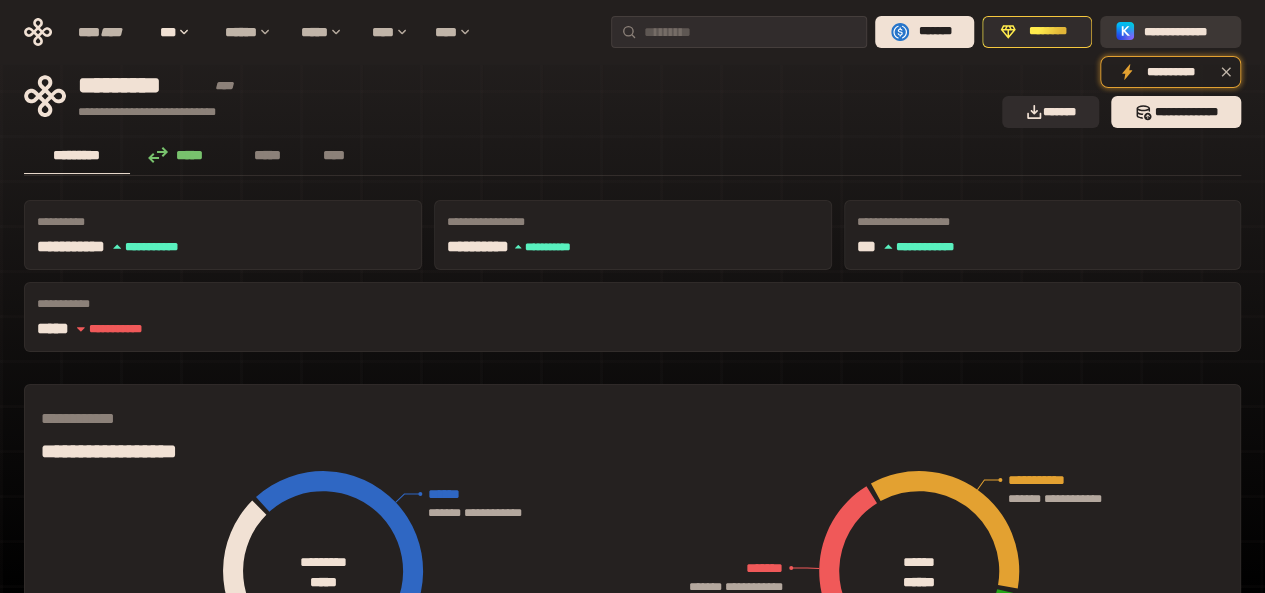 click on "**********" at bounding box center [1184, 32] 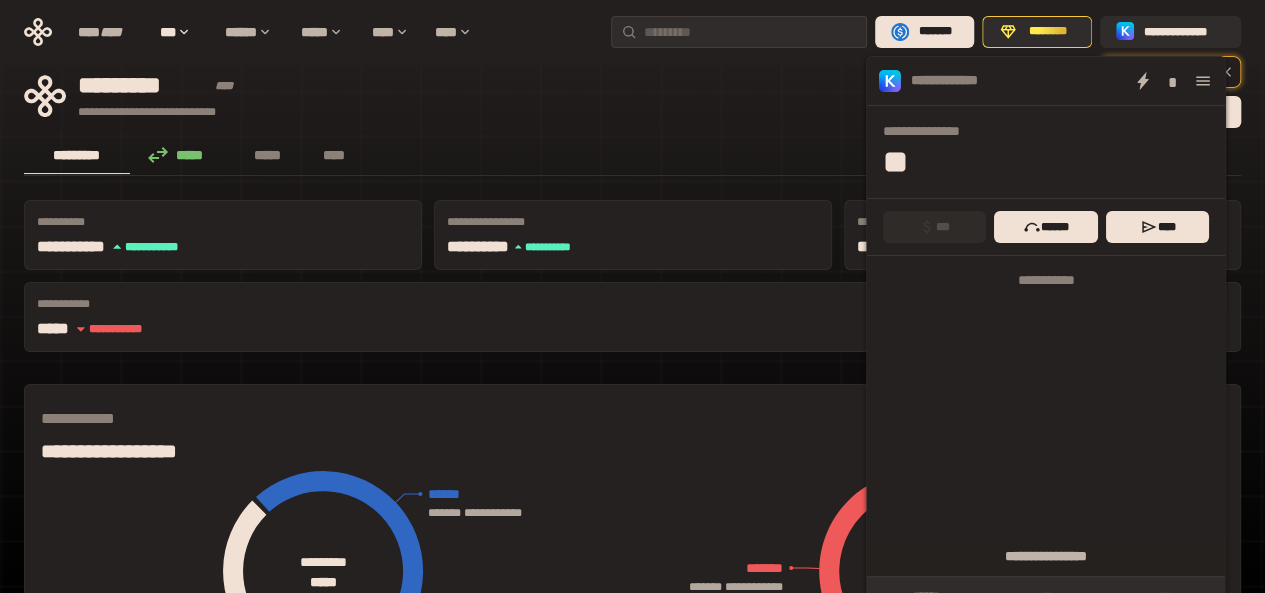 click 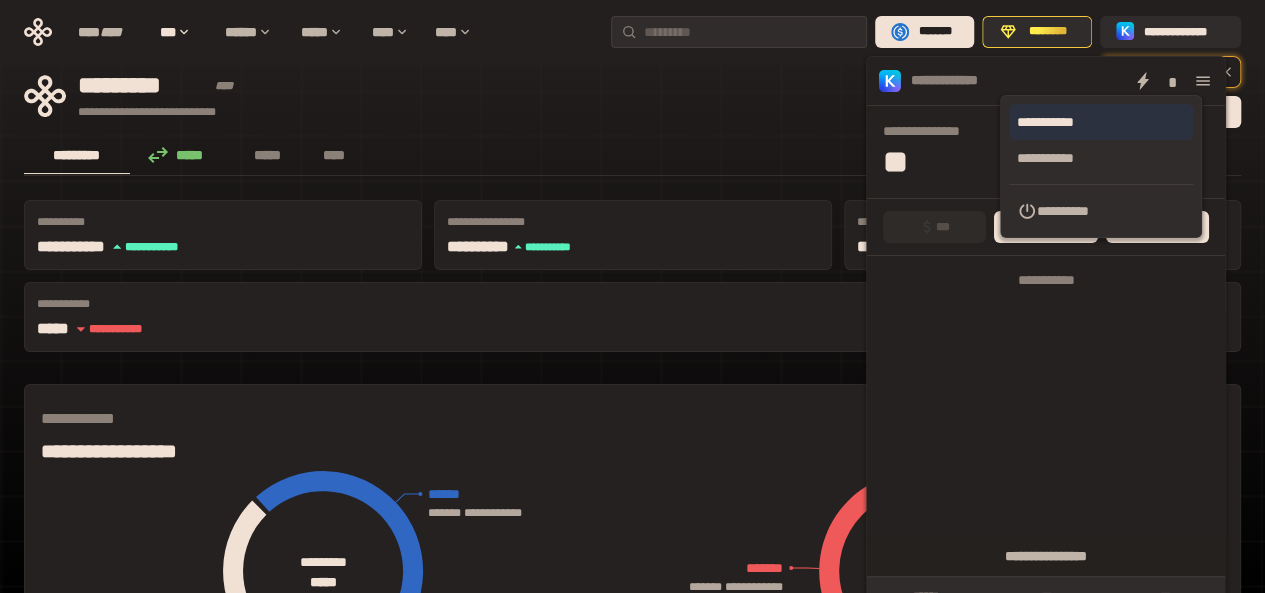 click on "**********" at bounding box center (1101, 122) 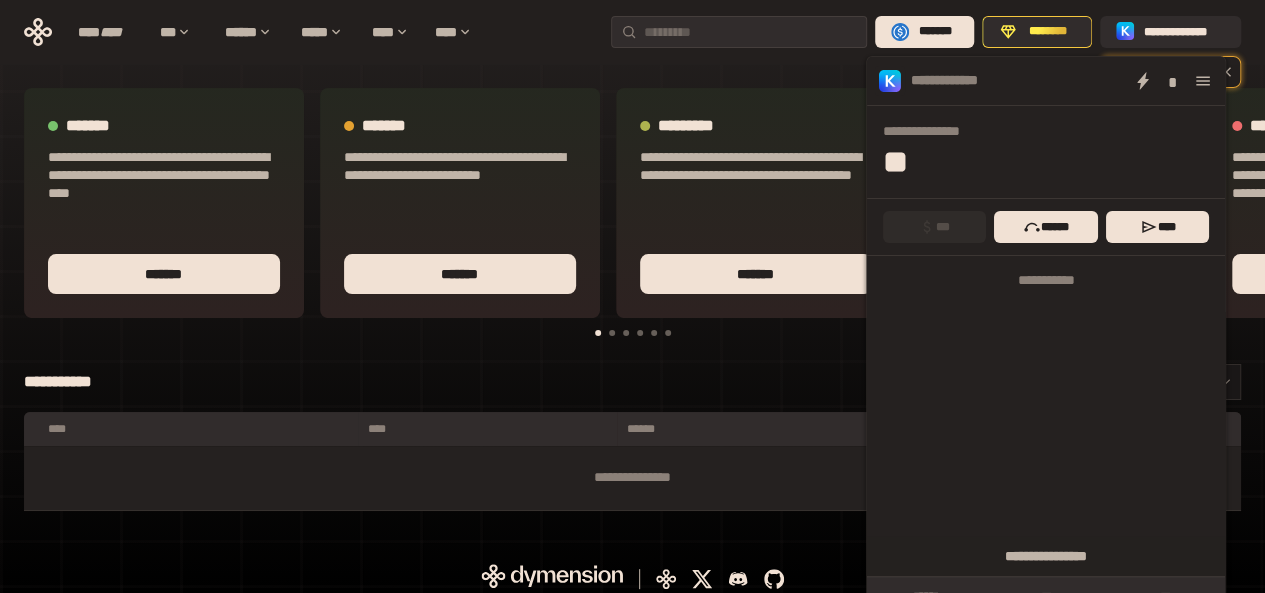click on "**********" at bounding box center (632, 382) 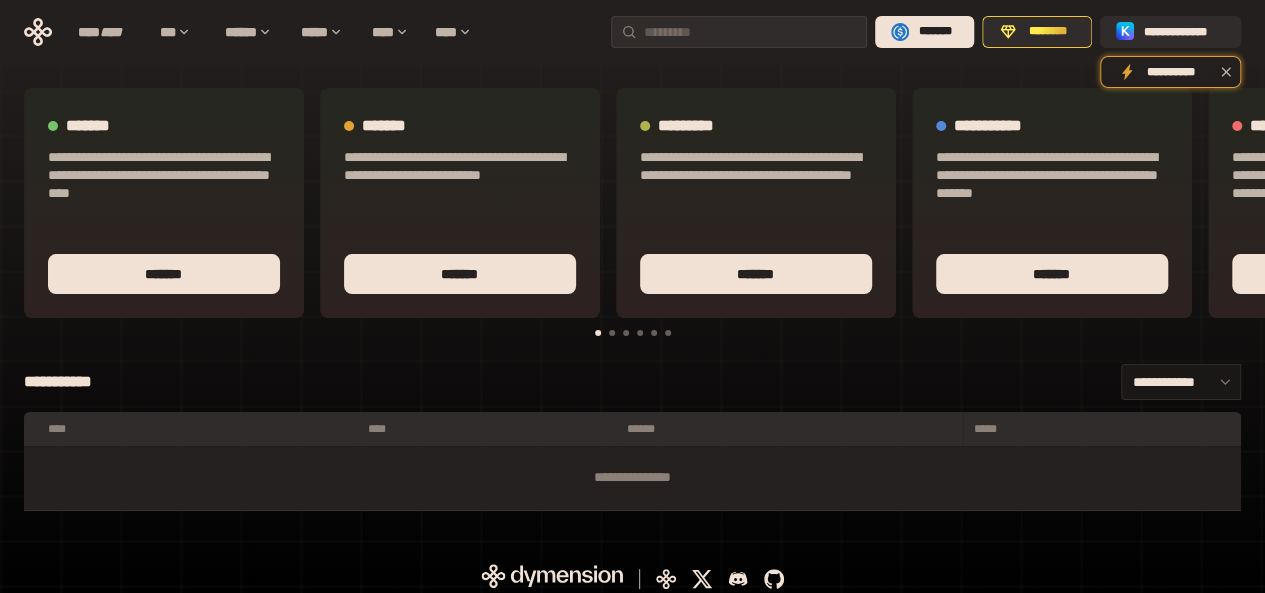 click at bounding box center [612, 333] 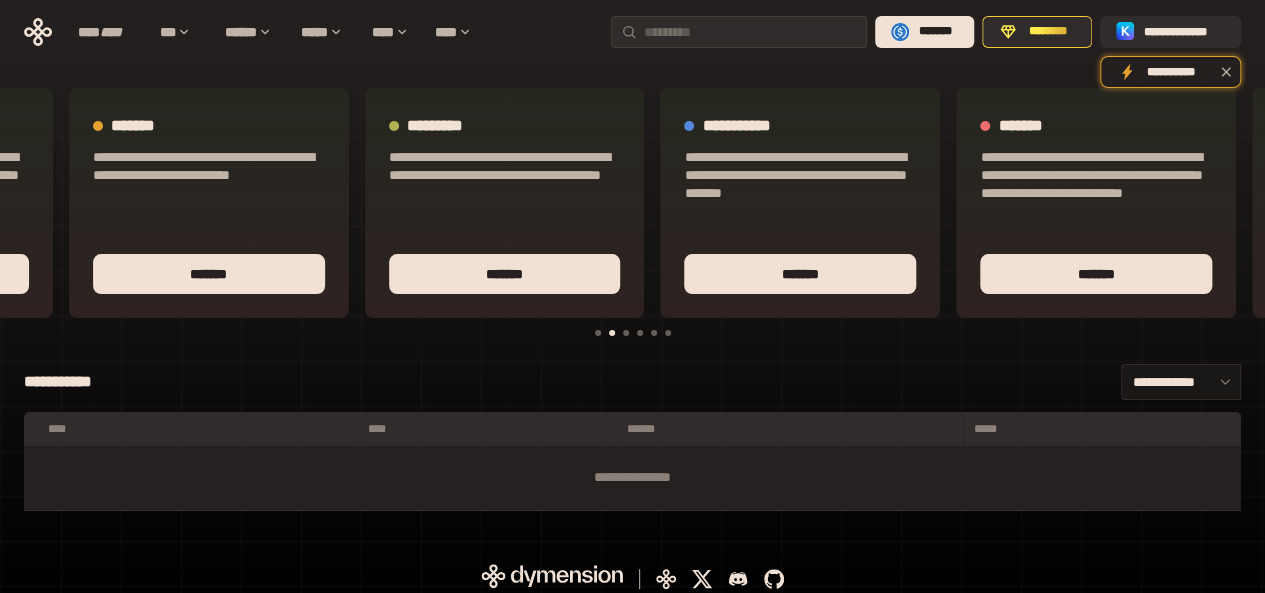 scroll, scrollTop: 0, scrollLeft: 419, axis: horizontal 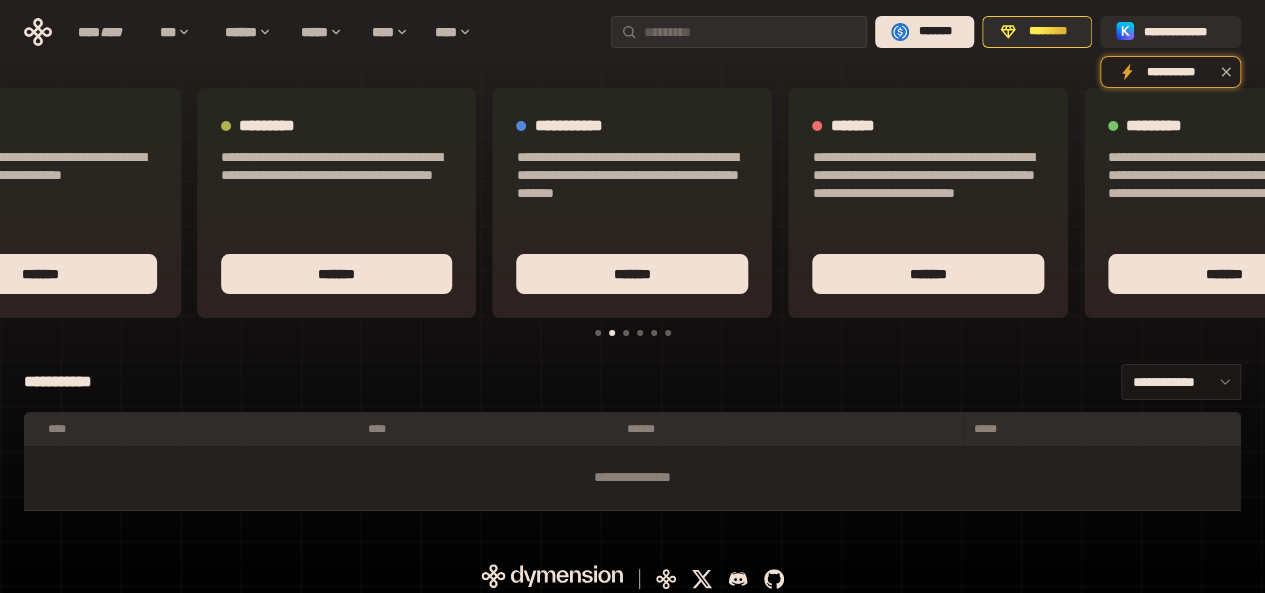 click at bounding box center [626, 333] 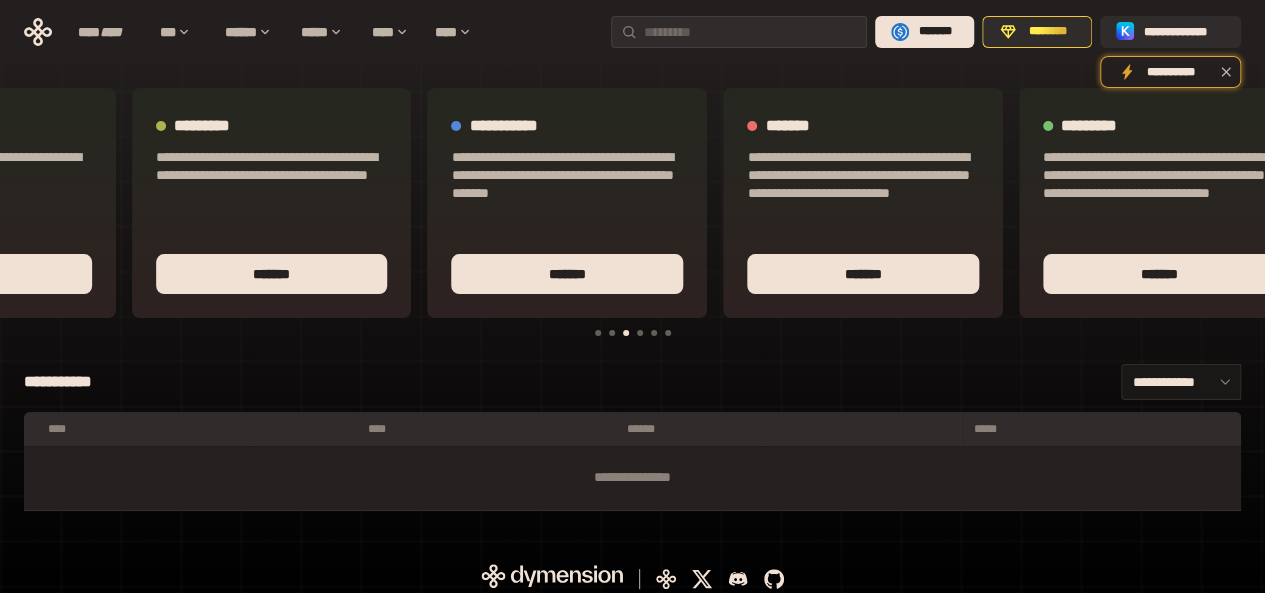 scroll, scrollTop: 0, scrollLeft: 542, axis: horizontal 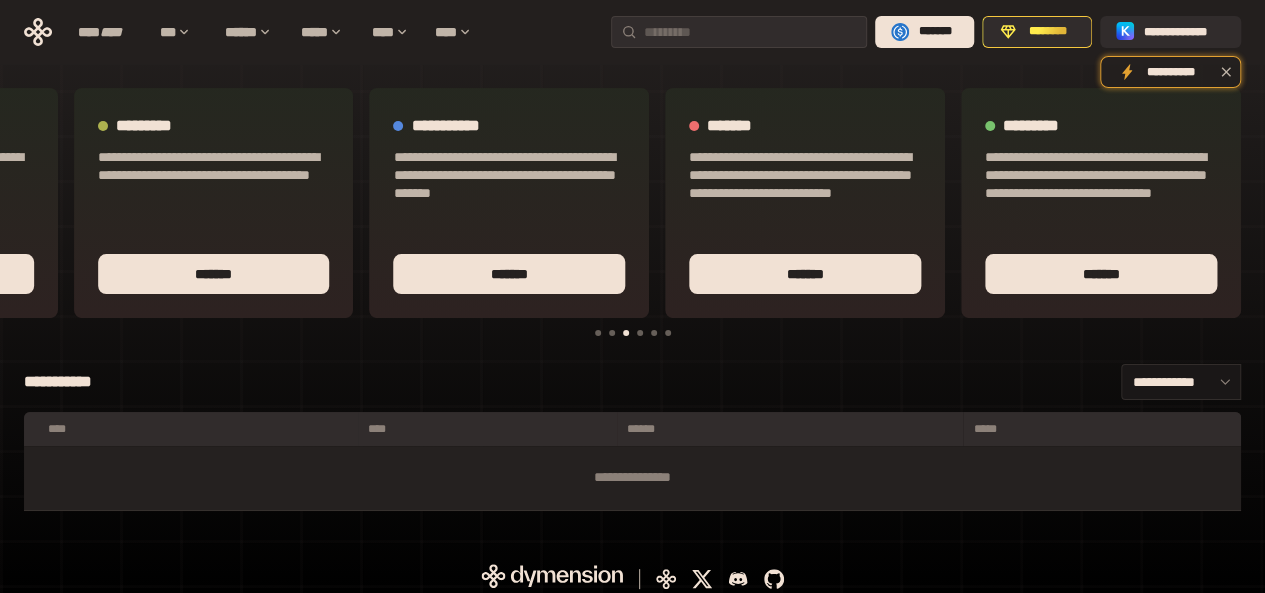 click at bounding box center (640, 333) 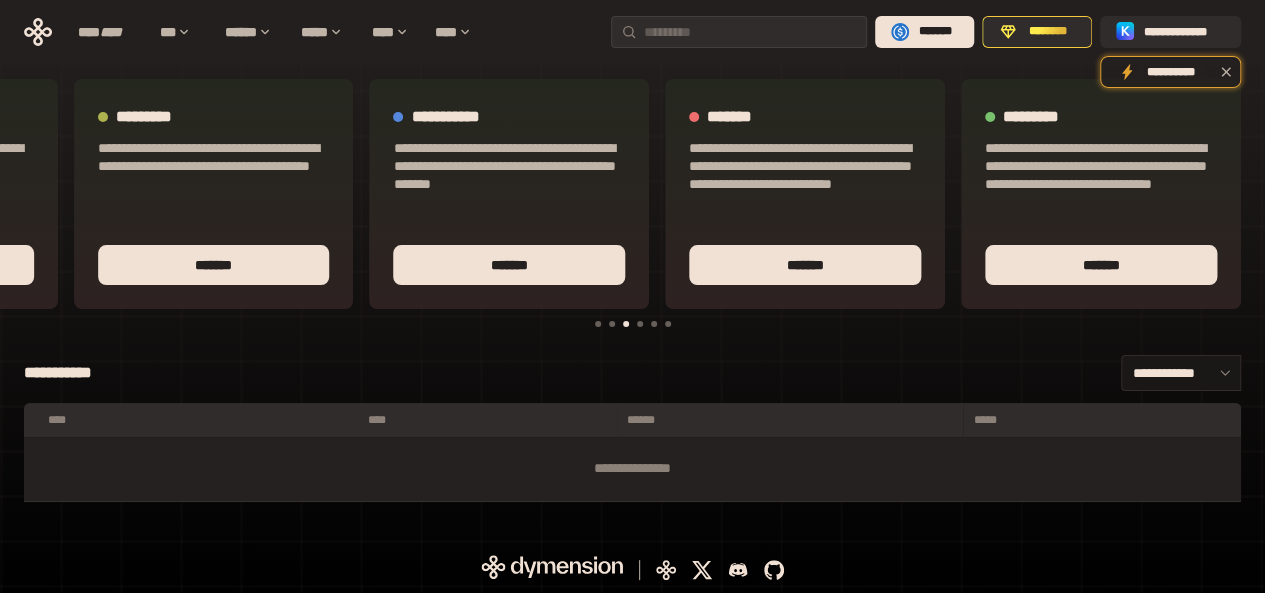 scroll, scrollTop: 0, scrollLeft: 0, axis: both 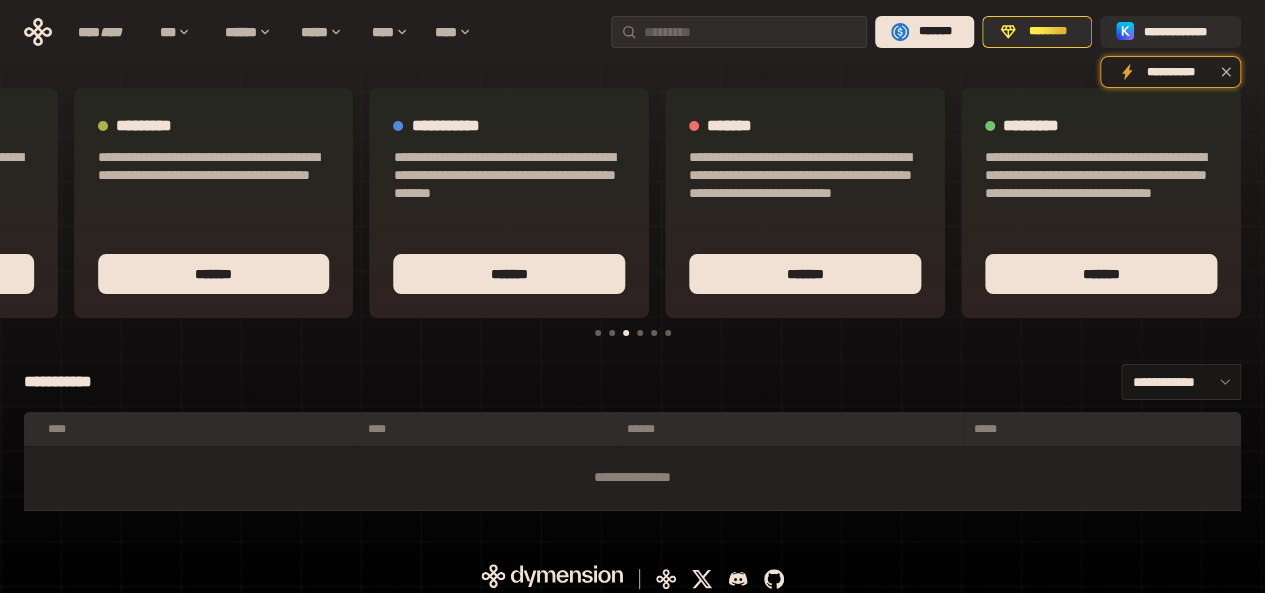 click at bounding box center (640, 333) 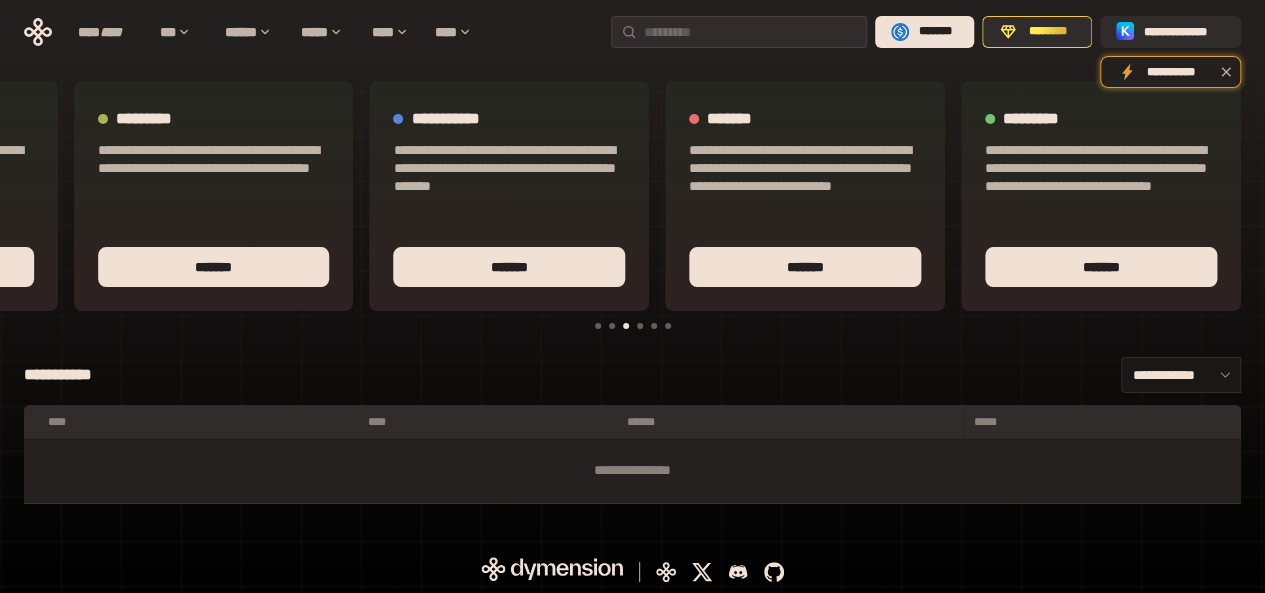scroll, scrollTop: 9, scrollLeft: 0, axis: vertical 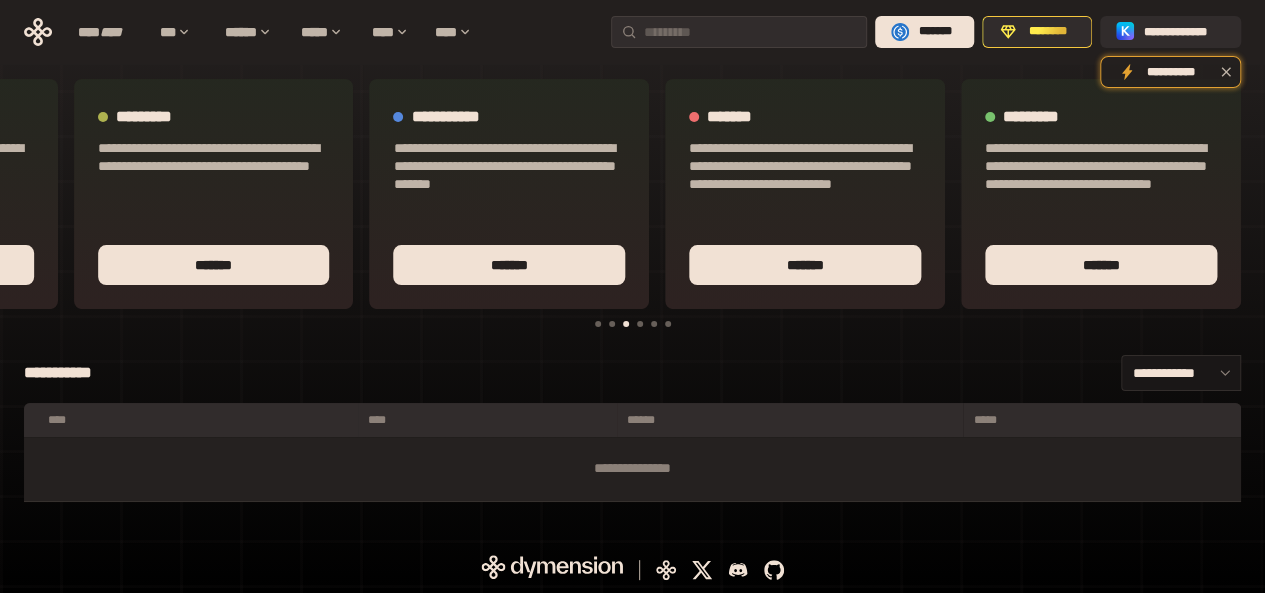 click at bounding box center [640, 324] 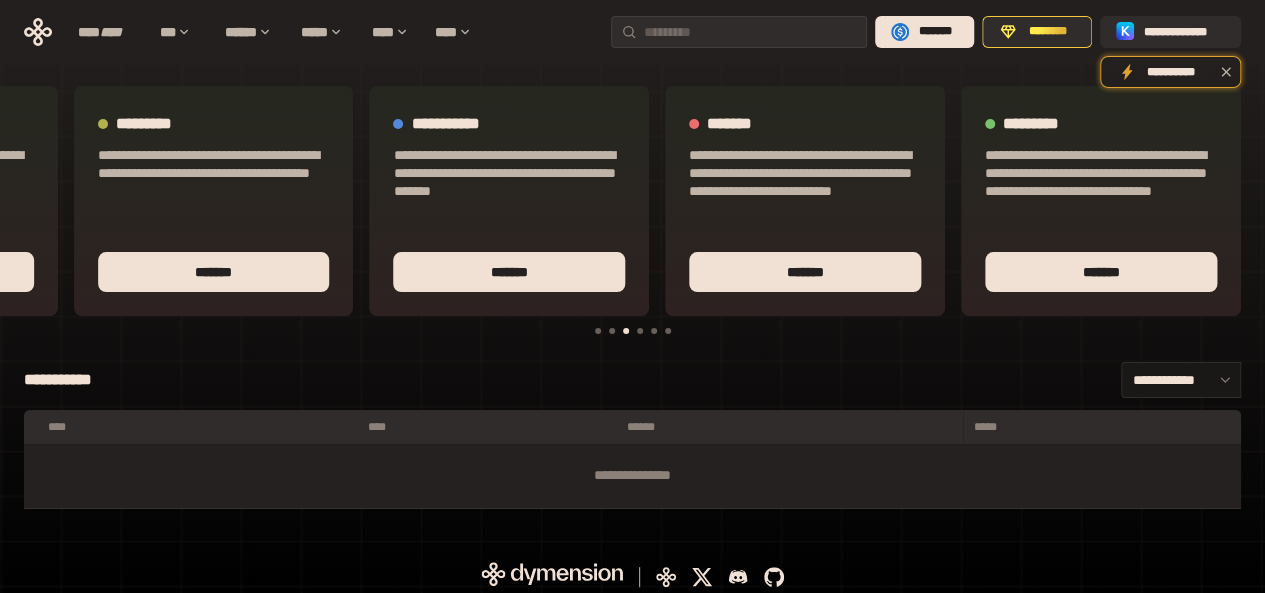 scroll, scrollTop: 0, scrollLeft: 0, axis: both 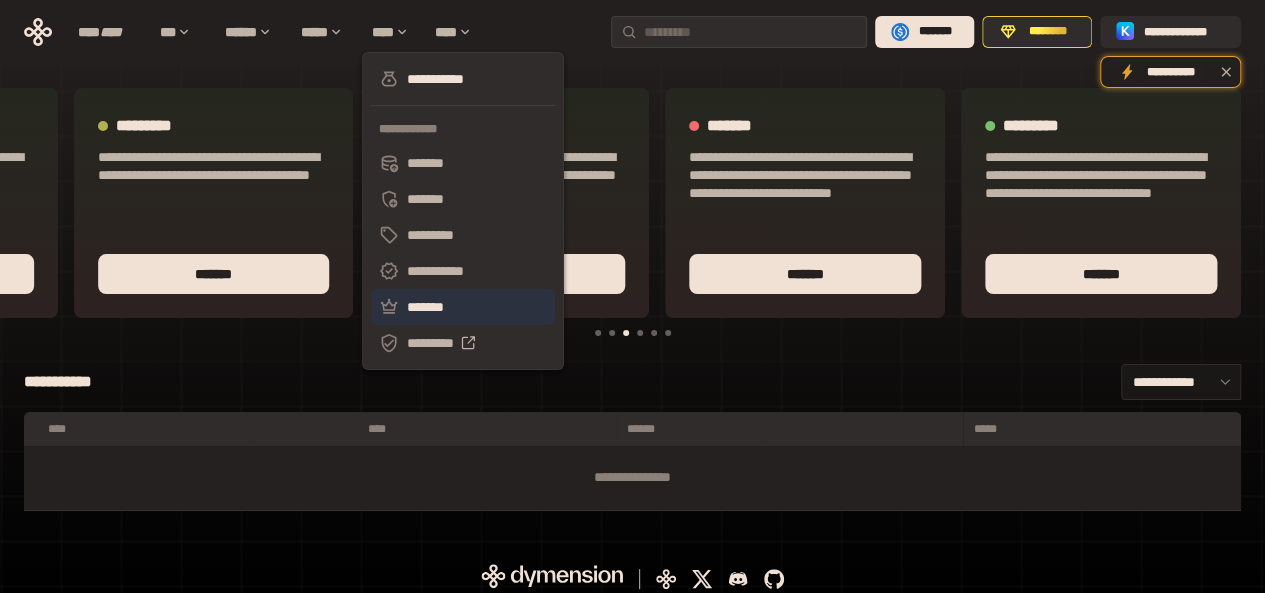 click on "*******" at bounding box center (463, 307) 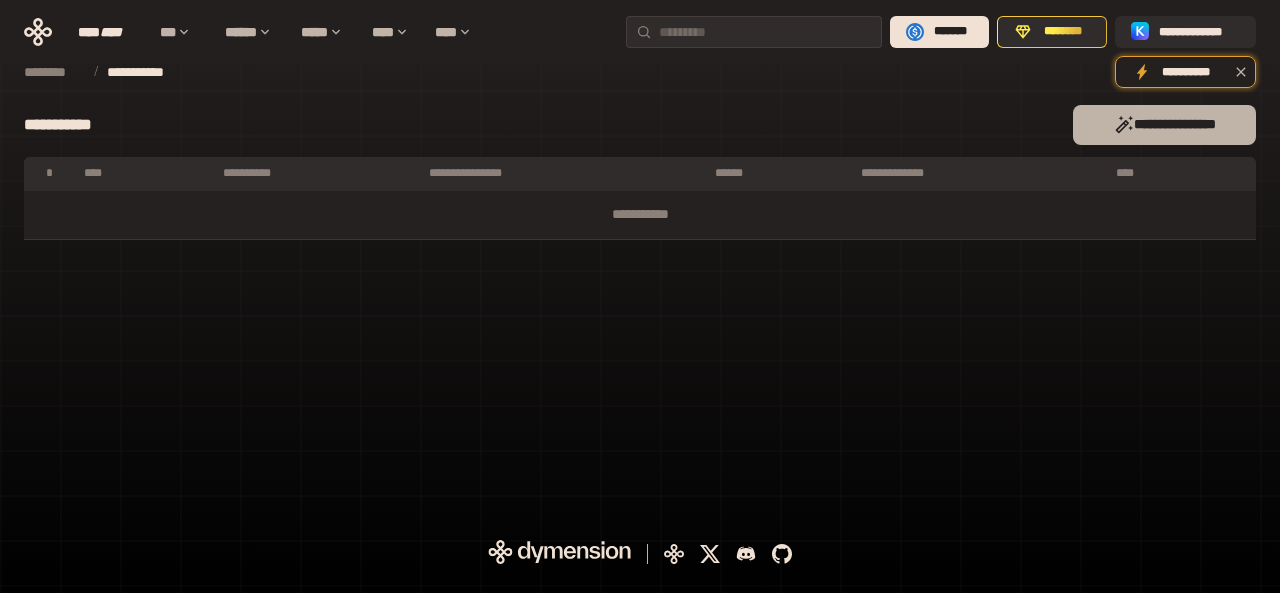 click on "**********" at bounding box center [1164, 125] 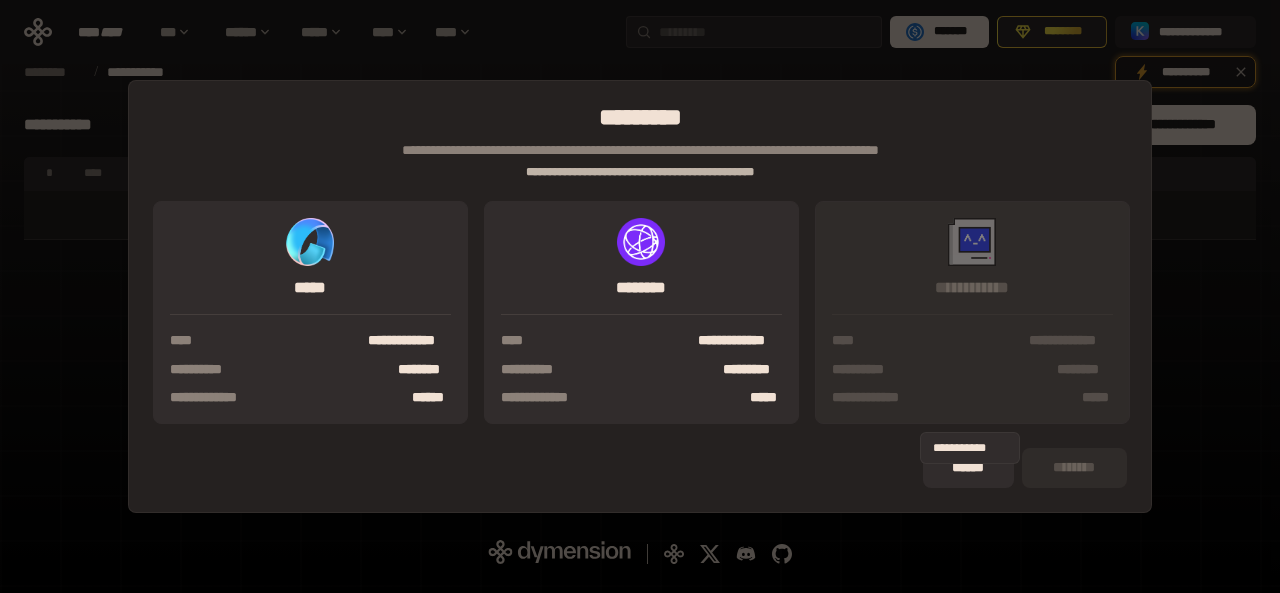 click on "****" at bounding box center (922, 341) 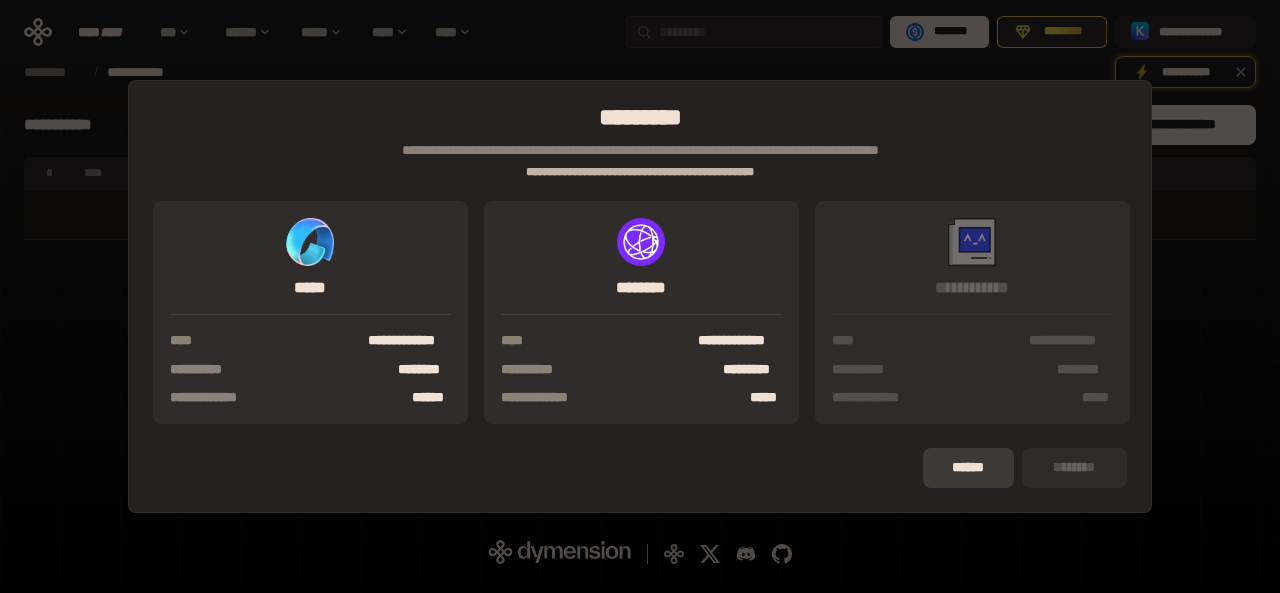 click on "******" at bounding box center [968, 468] 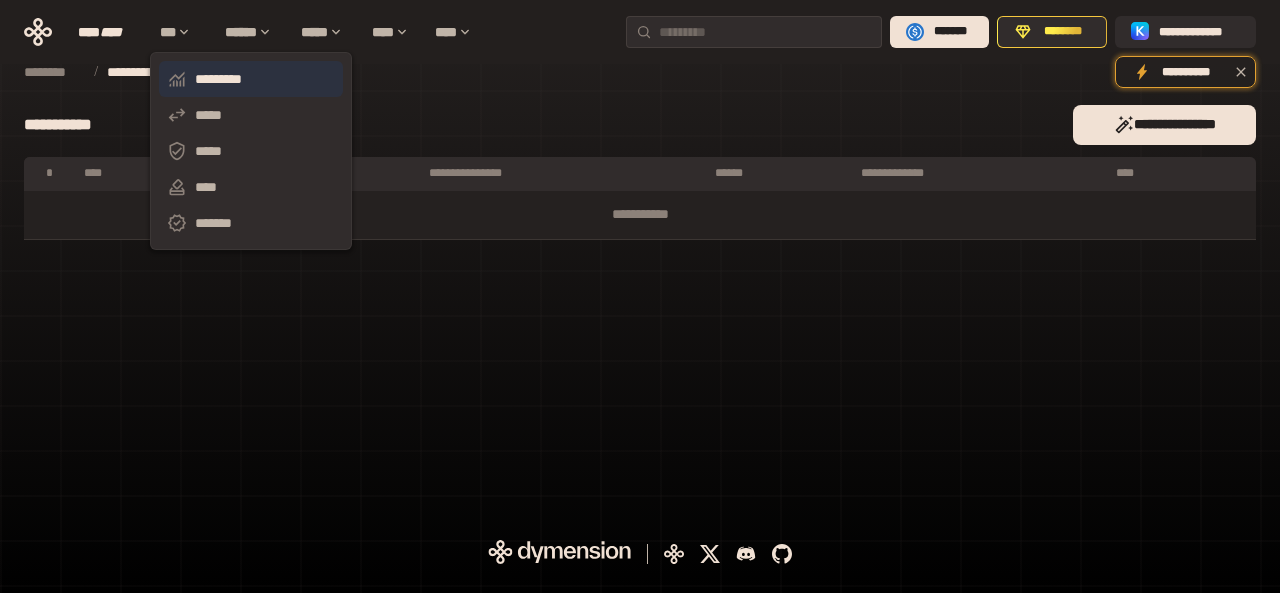 click on "*********" at bounding box center [251, 79] 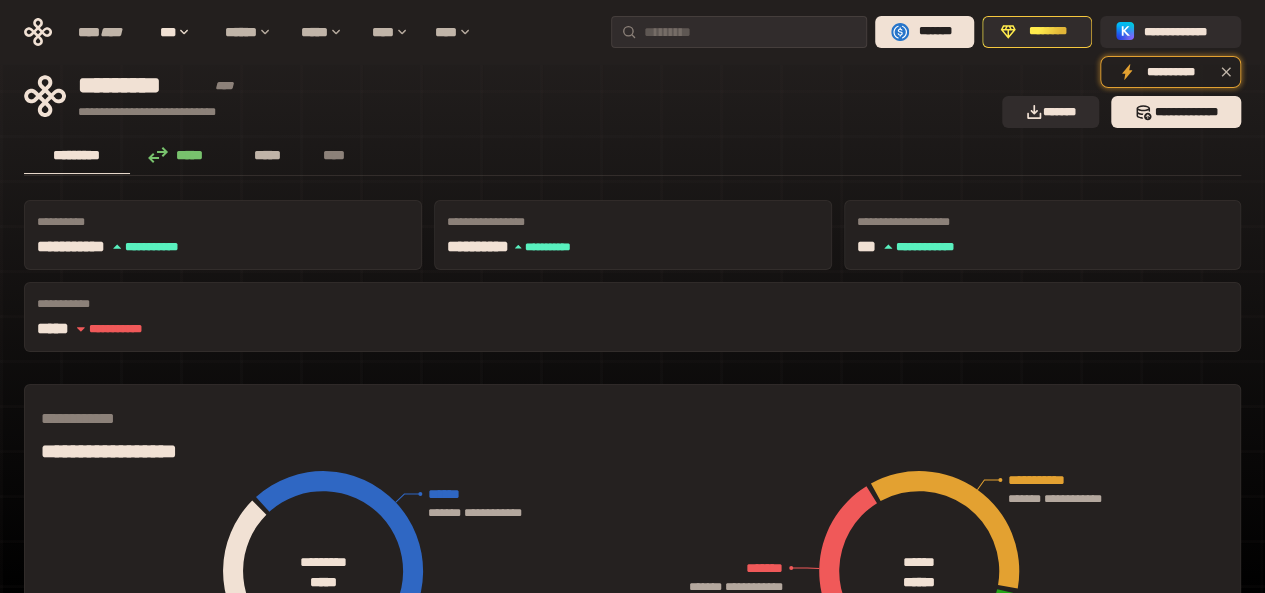 click on "*****" at bounding box center (267, 155) 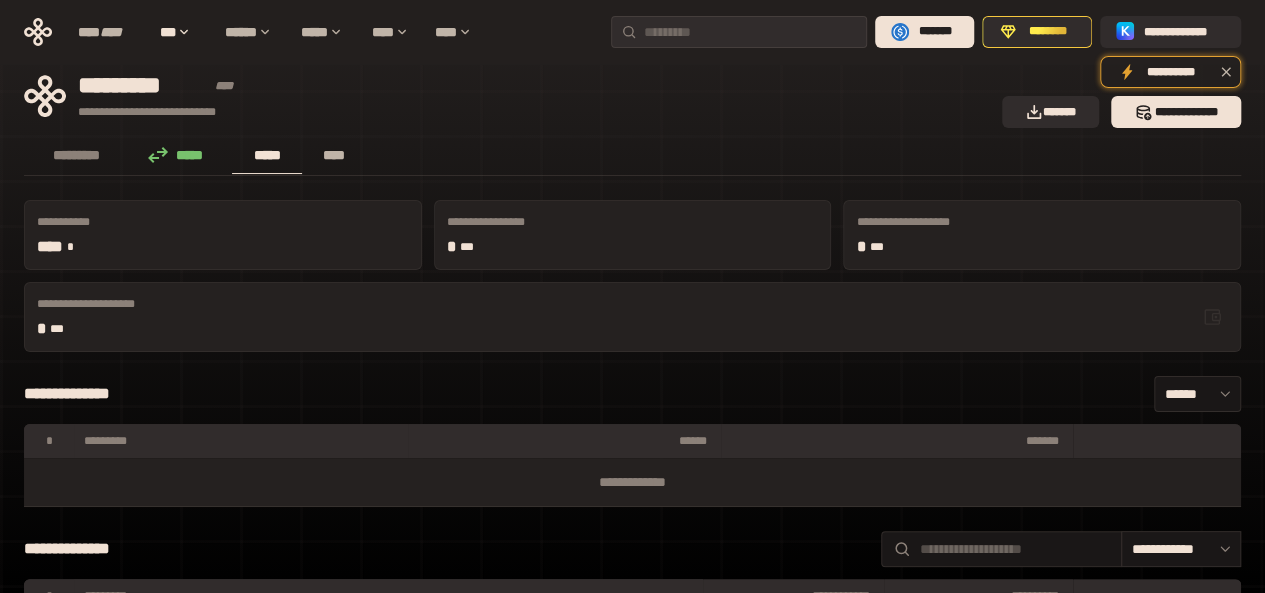 click on "****" at bounding box center [333, 155] 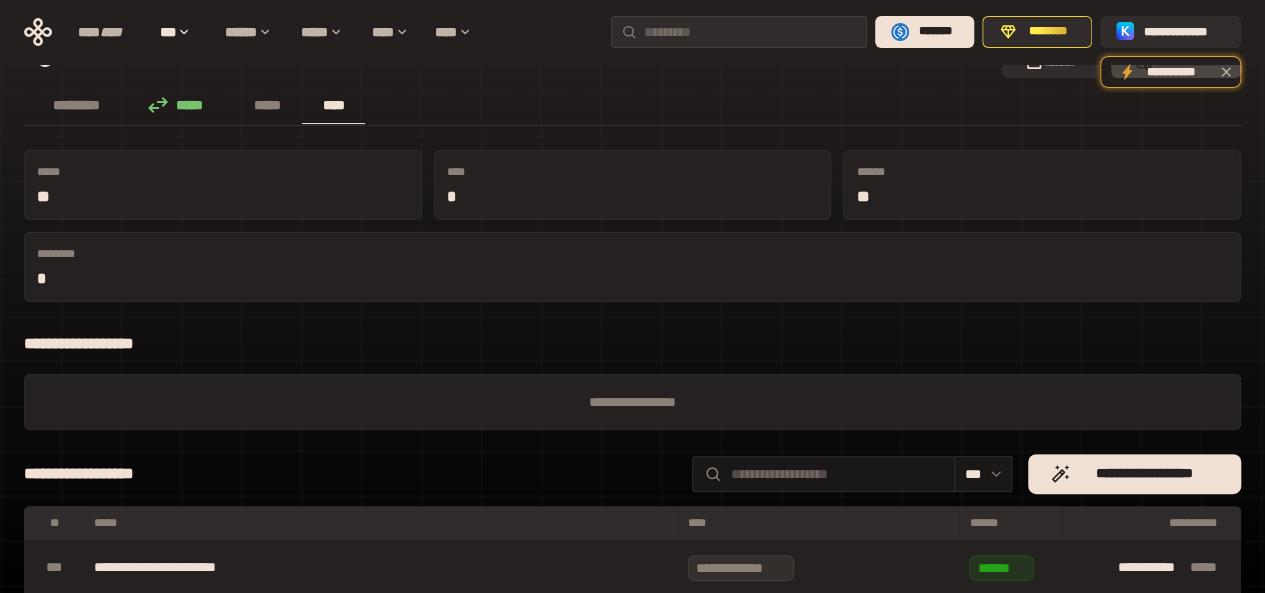 scroll, scrollTop: 0, scrollLeft: 0, axis: both 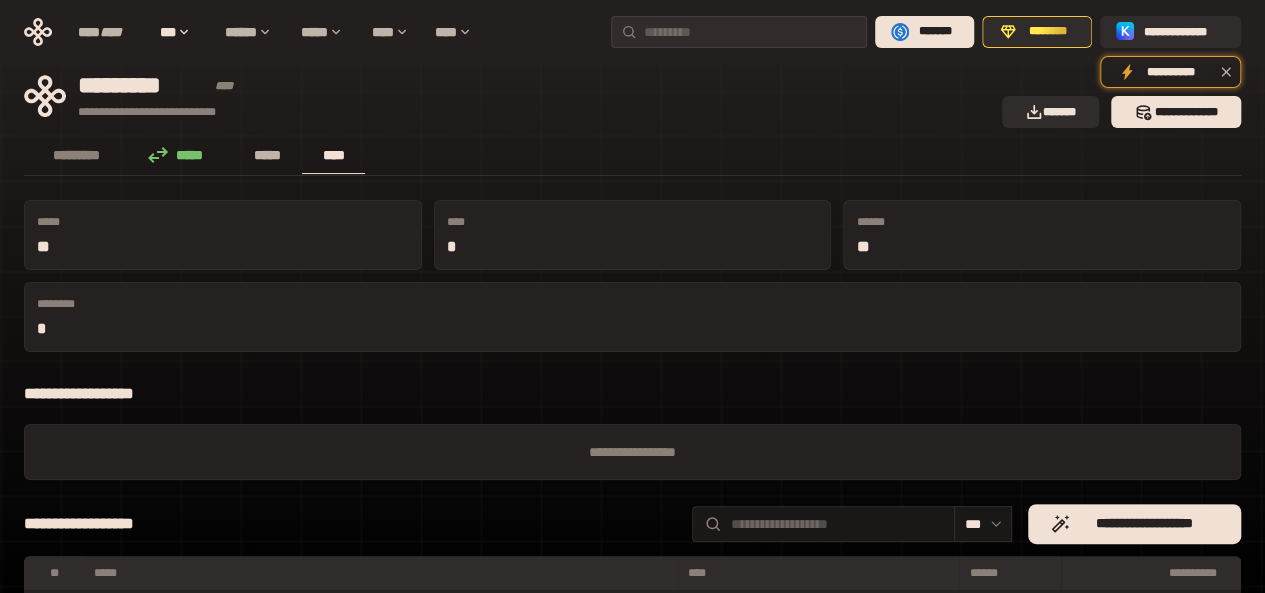 click on "*****" at bounding box center [267, 155] 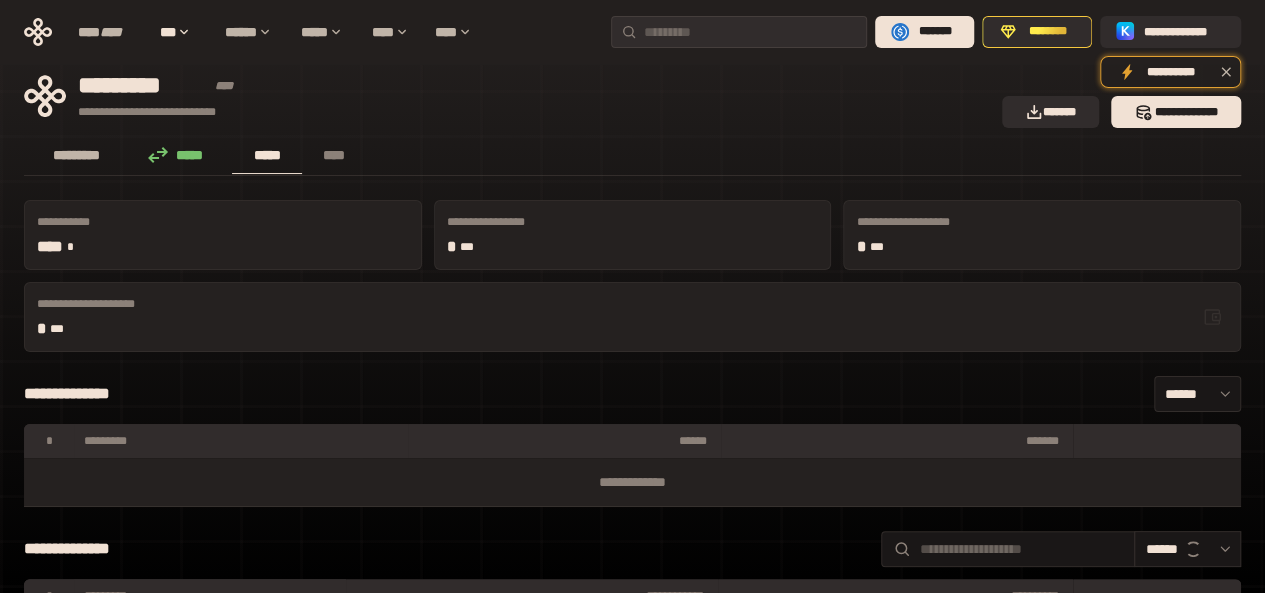 click on "*********" at bounding box center [77, 155] 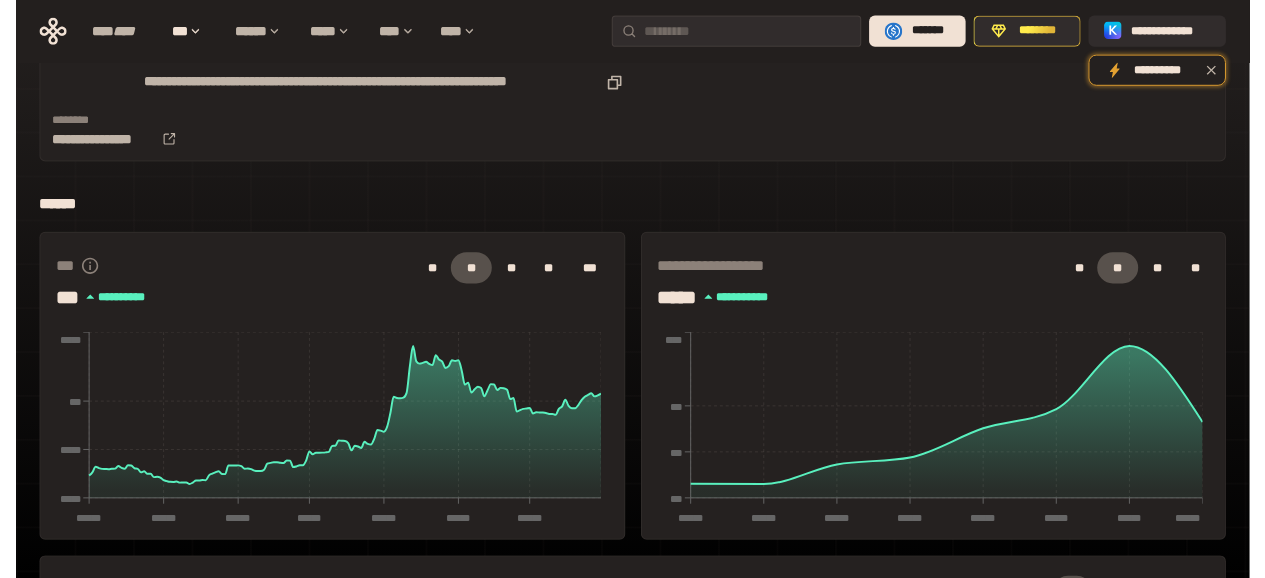 scroll, scrollTop: 972, scrollLeft: 0, axis: vertical 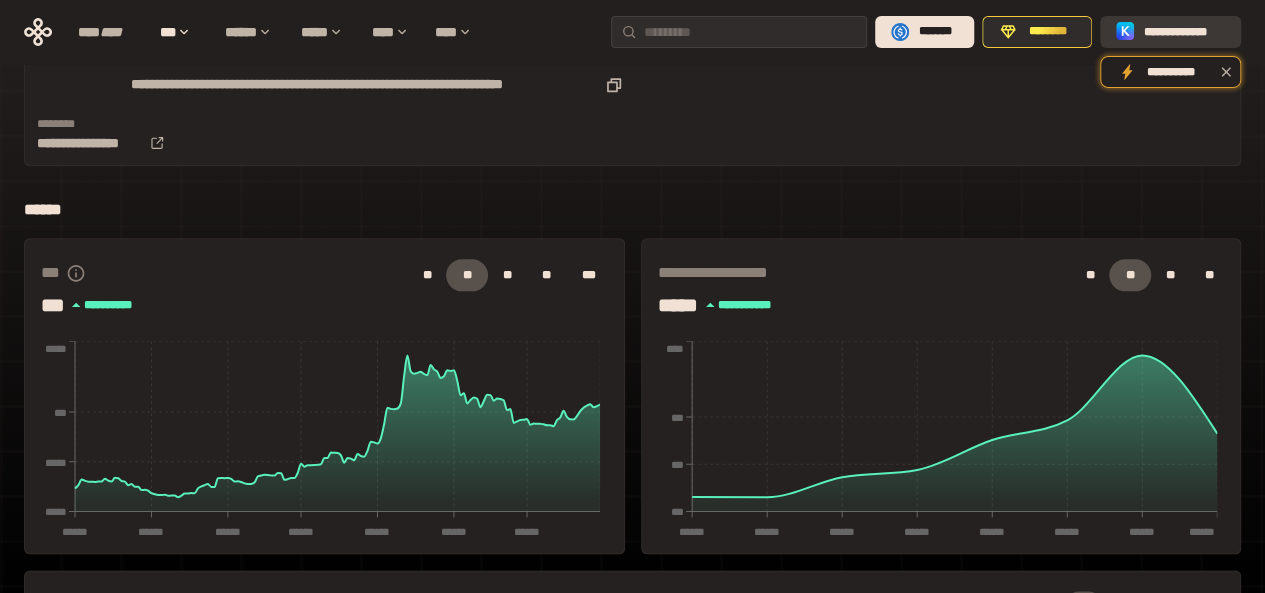 click on "**********" at bounding box center [1184, 32] 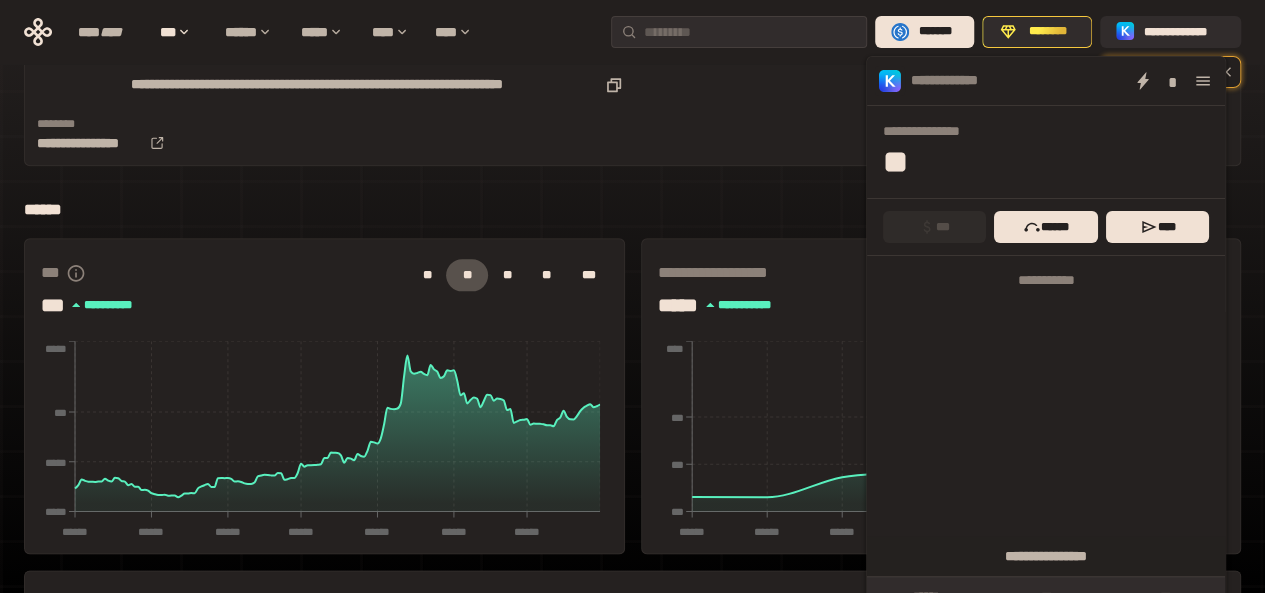 click 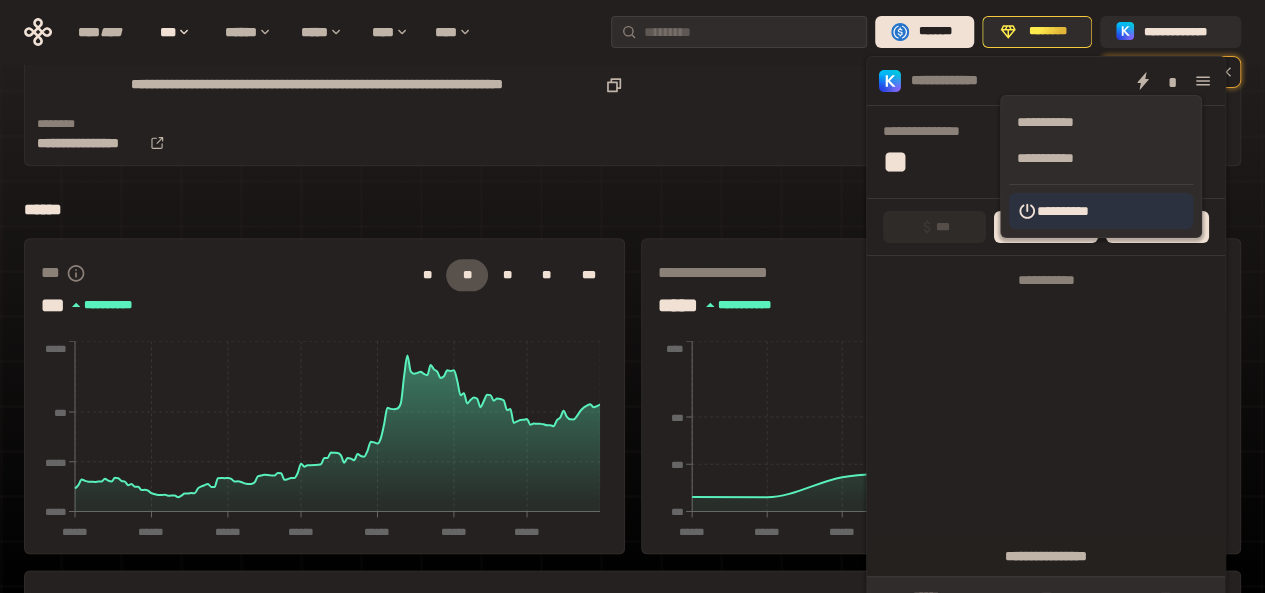 click on "**********" at bounding box center (1101, 211) 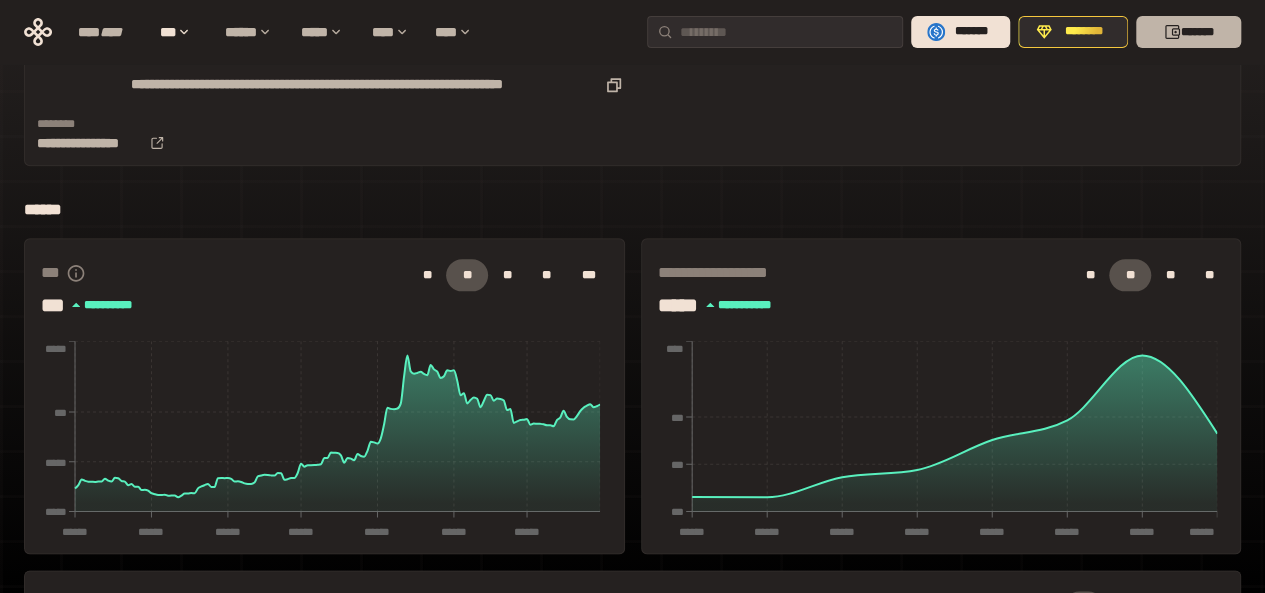 click on "*******" at bounding box center (1188, 32) 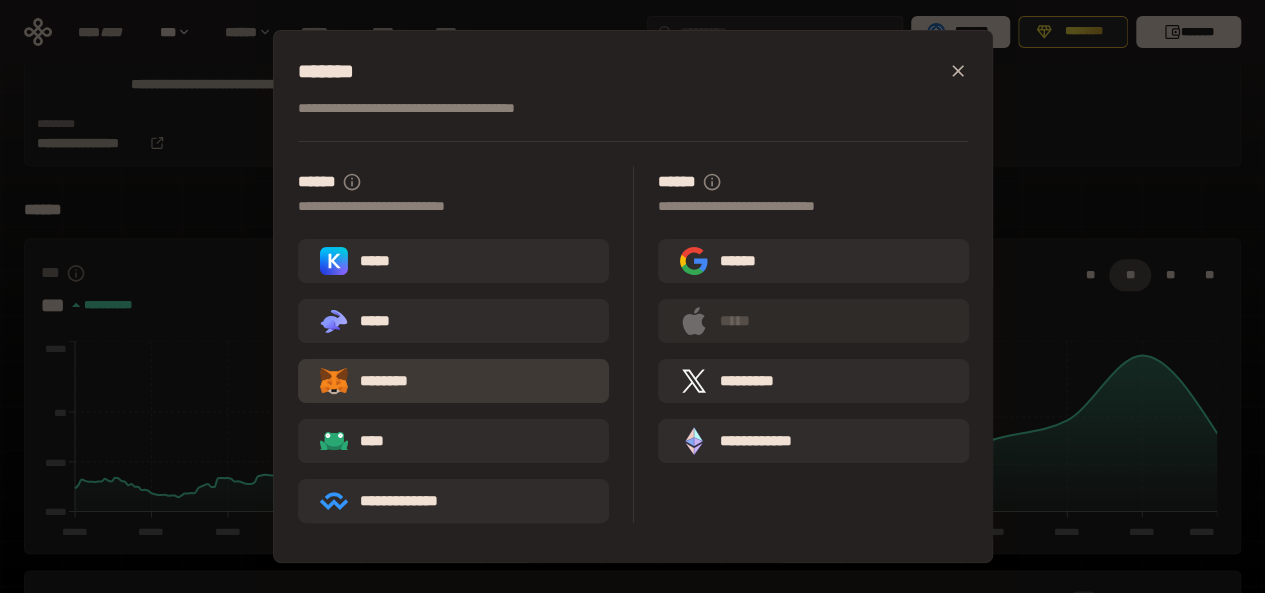 click on "********" at bounding box center [378, 381] 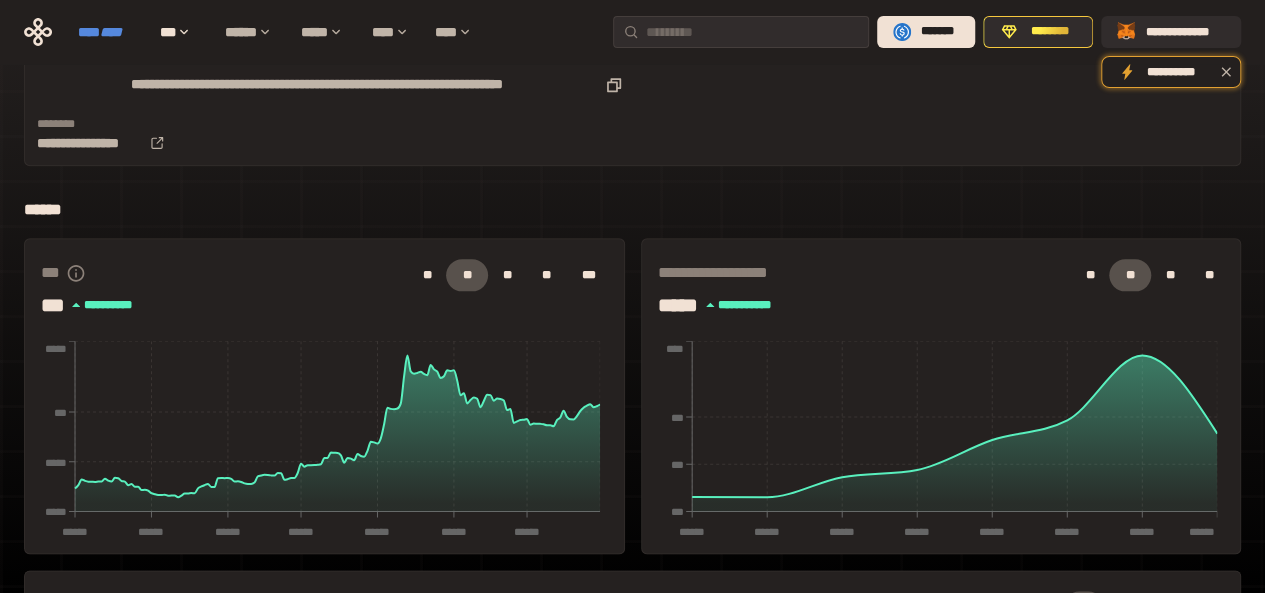 click on "****" at bounding box center (111, 32) 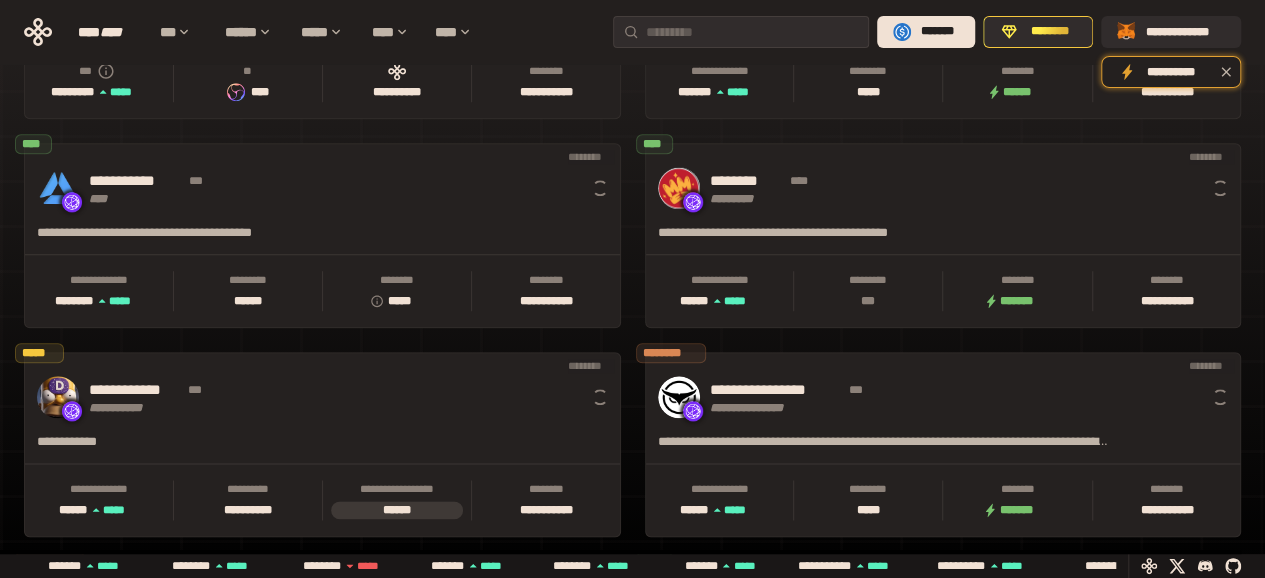 scroll, scrollTop: 0, scrollLeft: 16, axis: horizontal 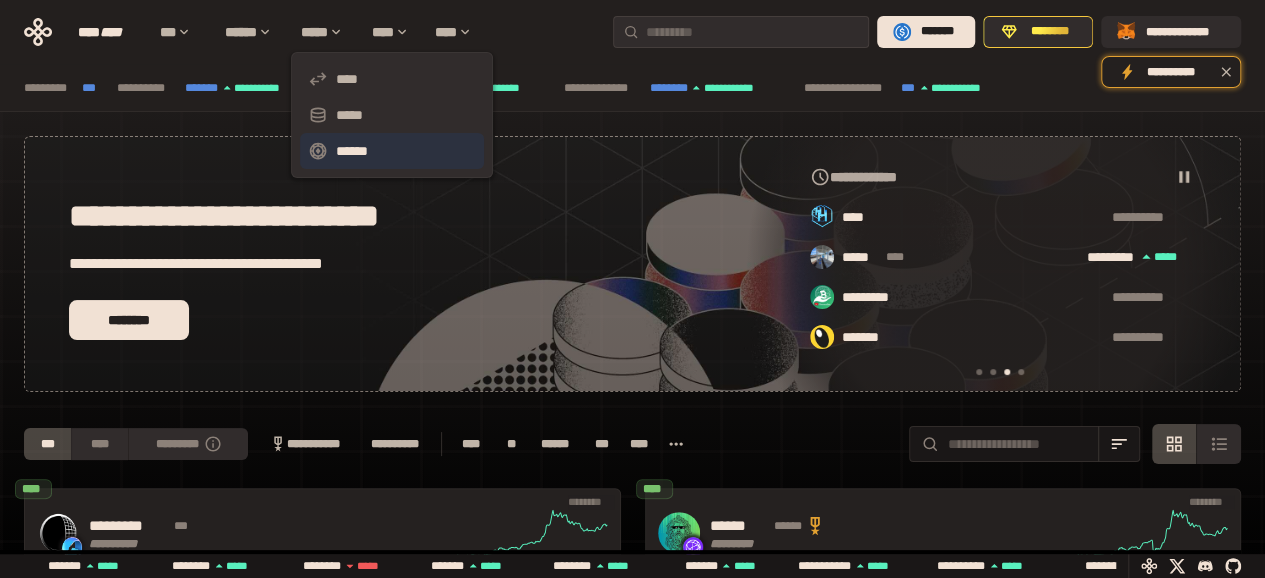 click on "******" at bounding box center (392, 151) 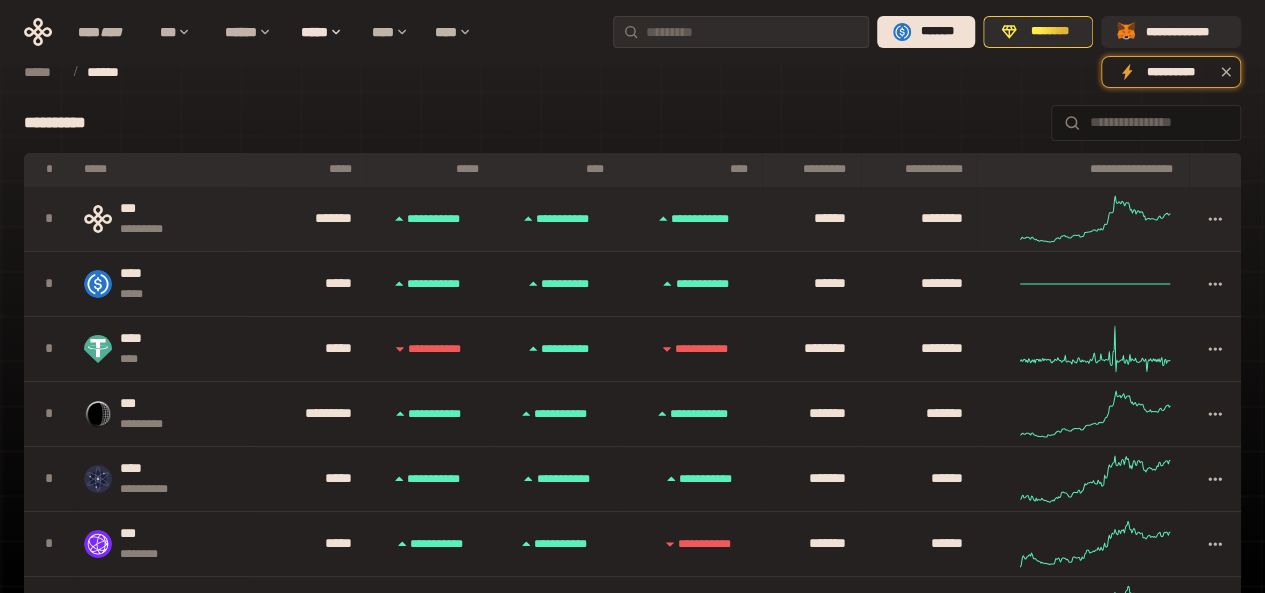 click 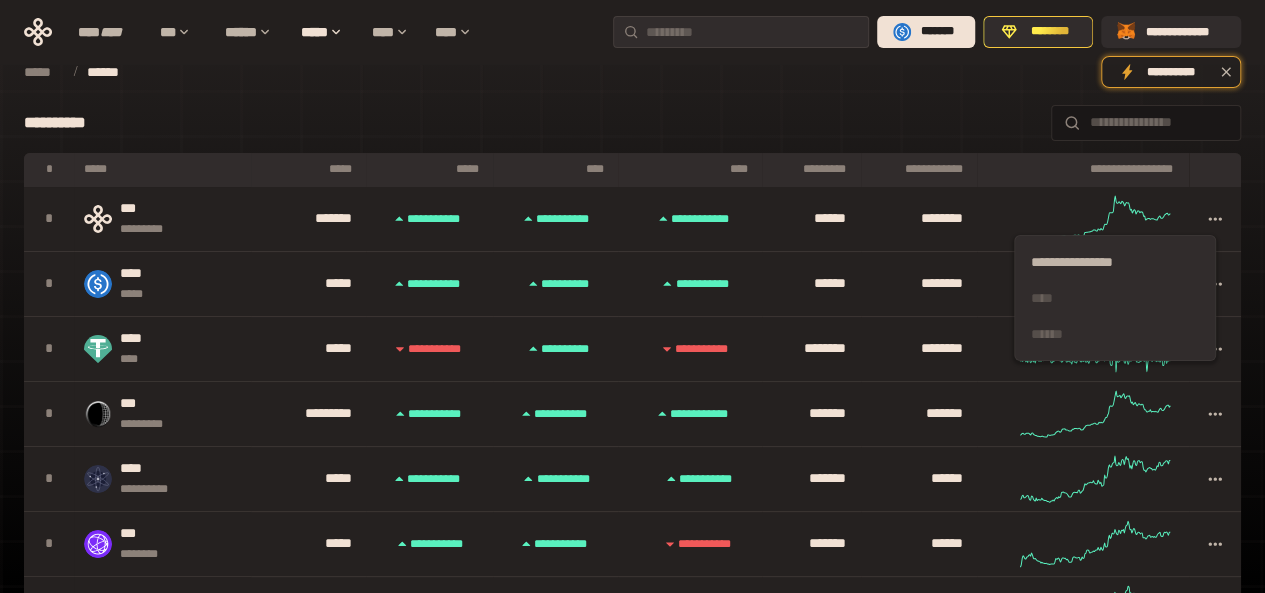 click on "**********" at bounding box center [632, 123] 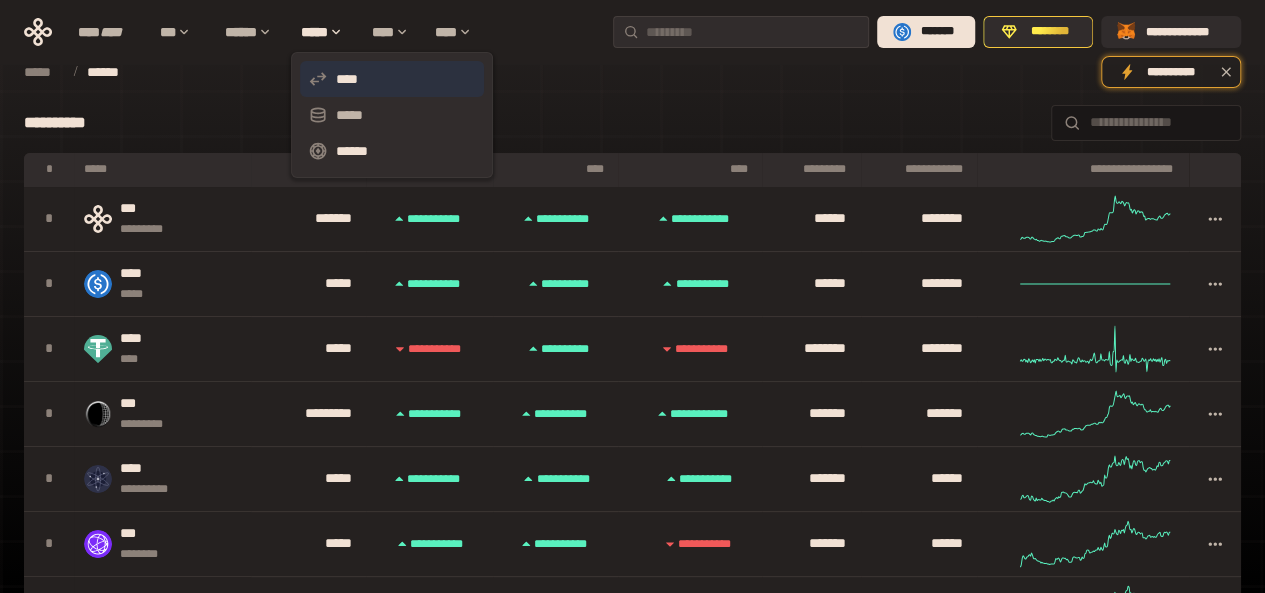 click on "****" at bounding box center [392, 79] 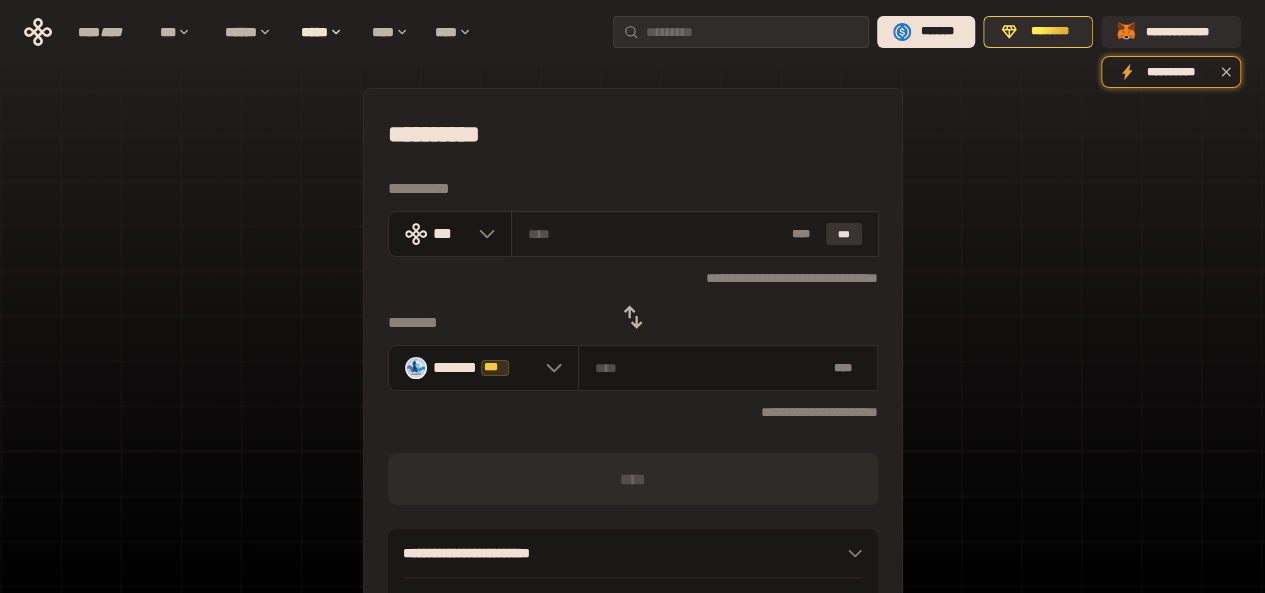 click on "***" at bounding box center (844, 234) 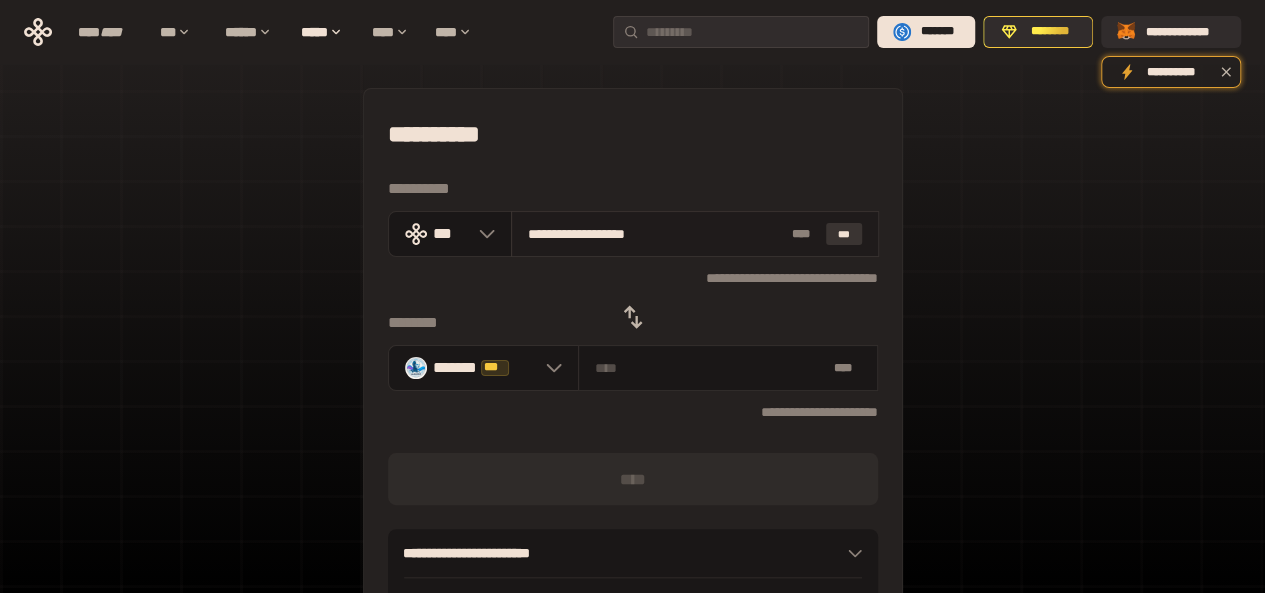 type on "**********" 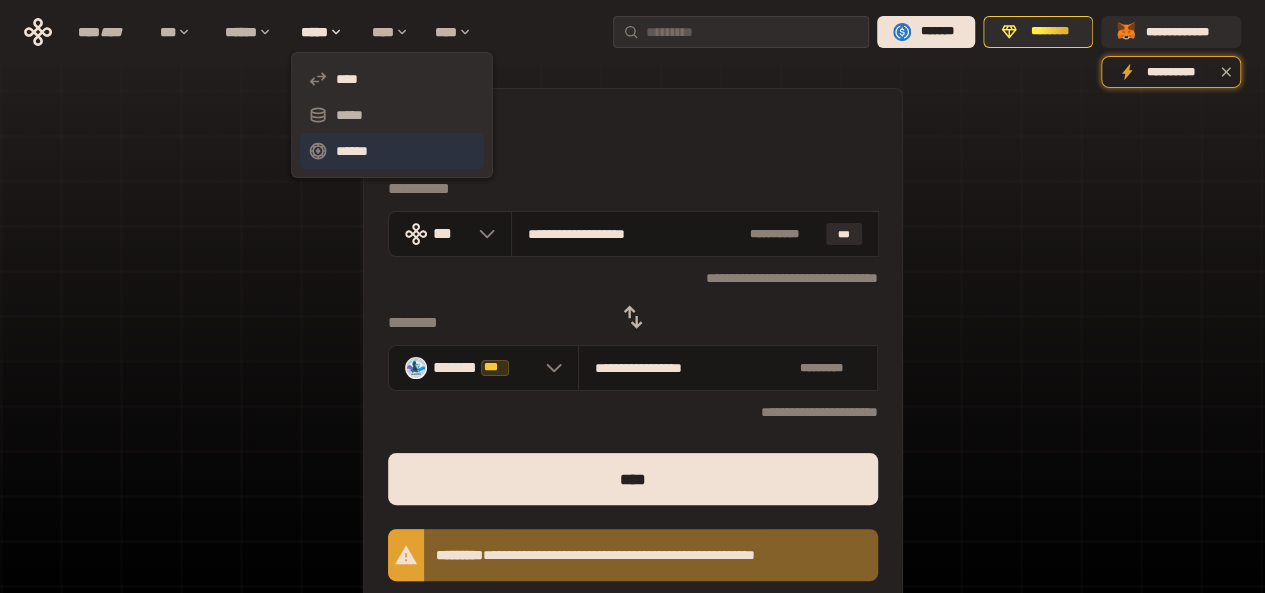 click on "******" at bounding box center [392, 151] 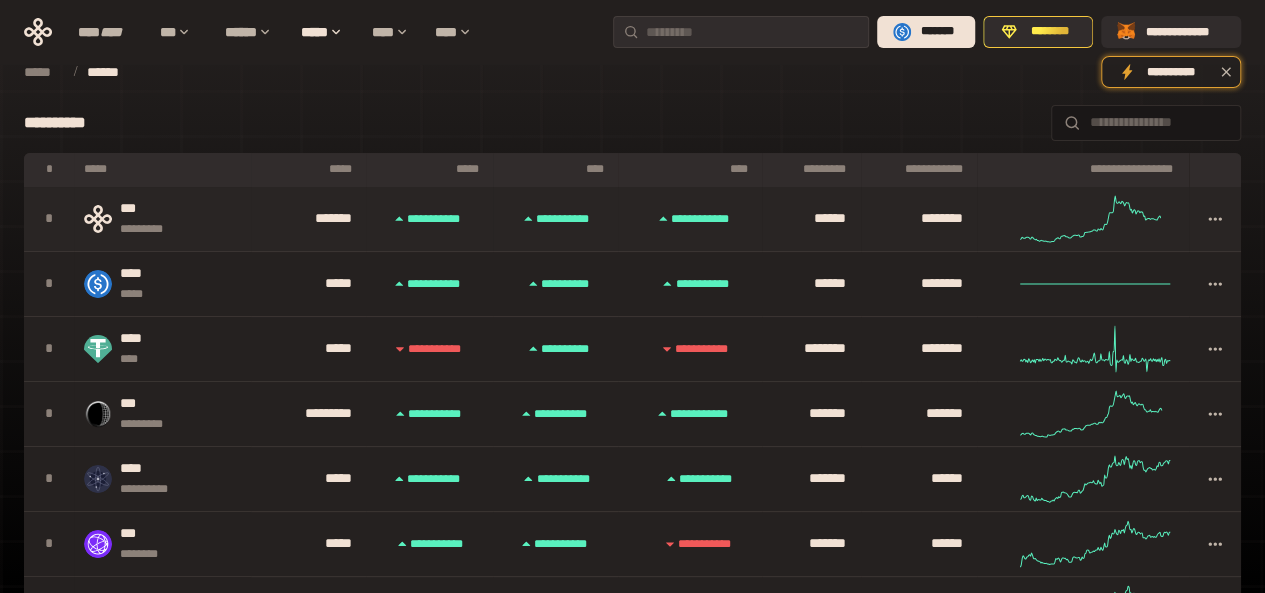 click on "*********" at bounding box center (152, 229) 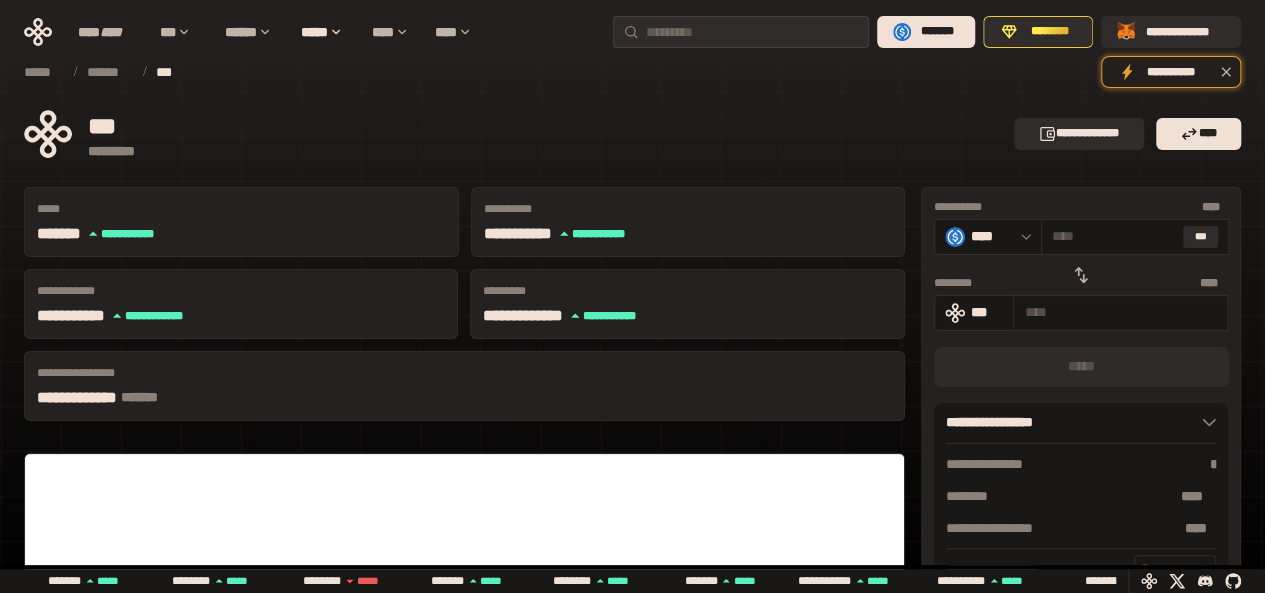 click 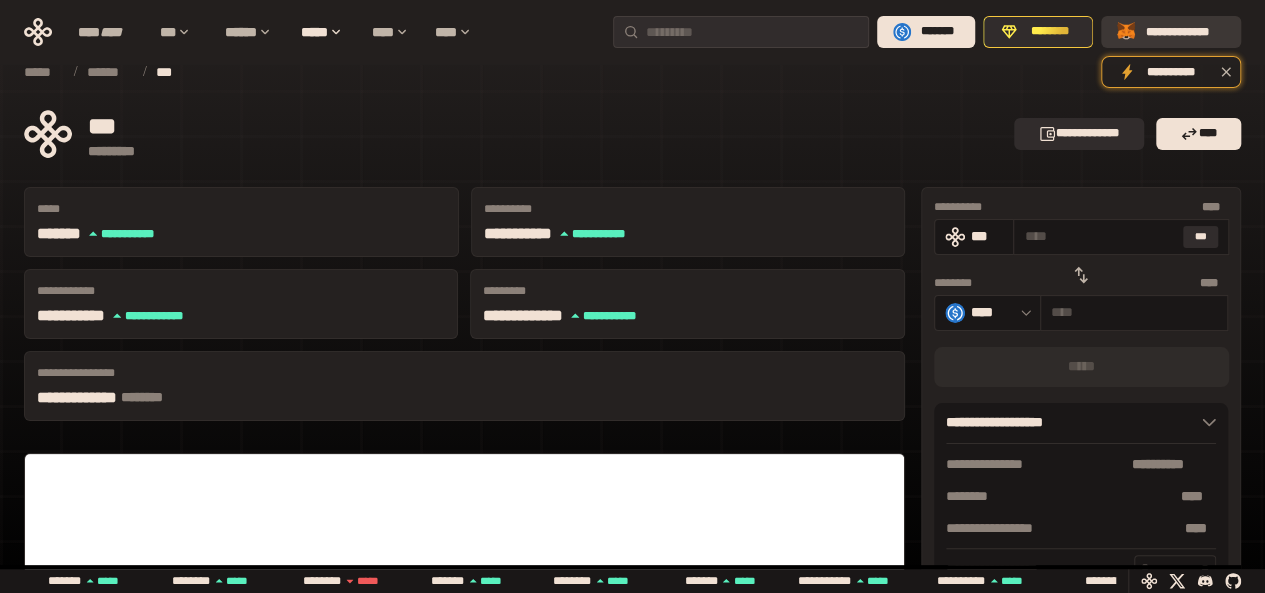 click on "**********" at bounding box center (1185, 32) 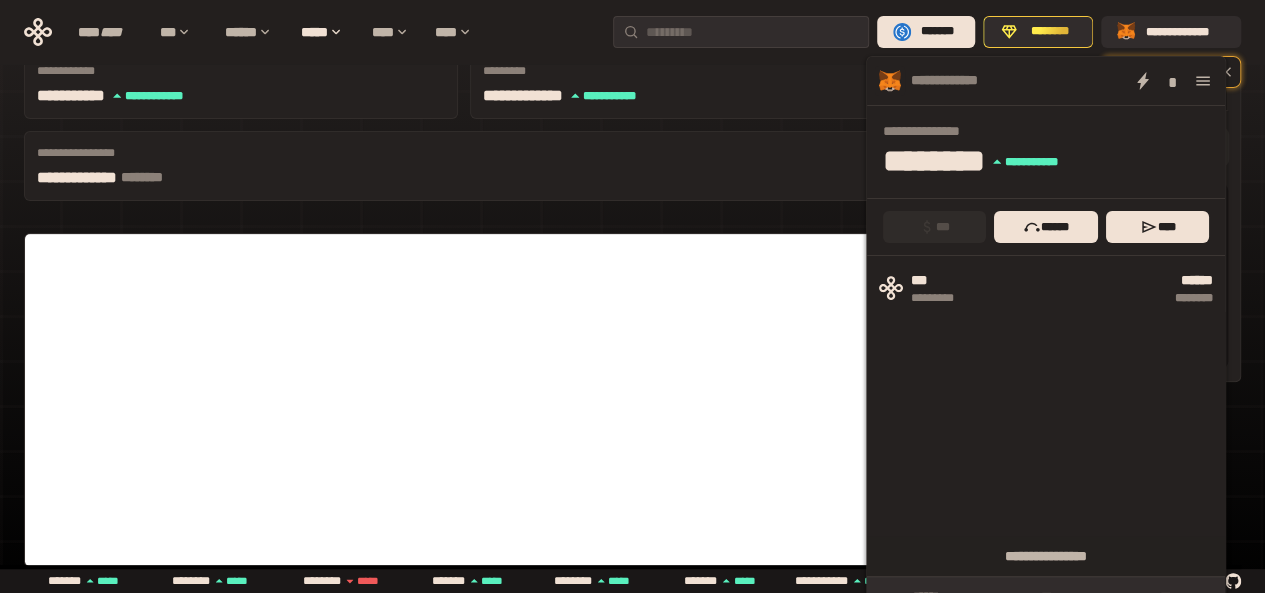 scroll, scrollTop: 300, scrollLeft: 0, axis: vertical 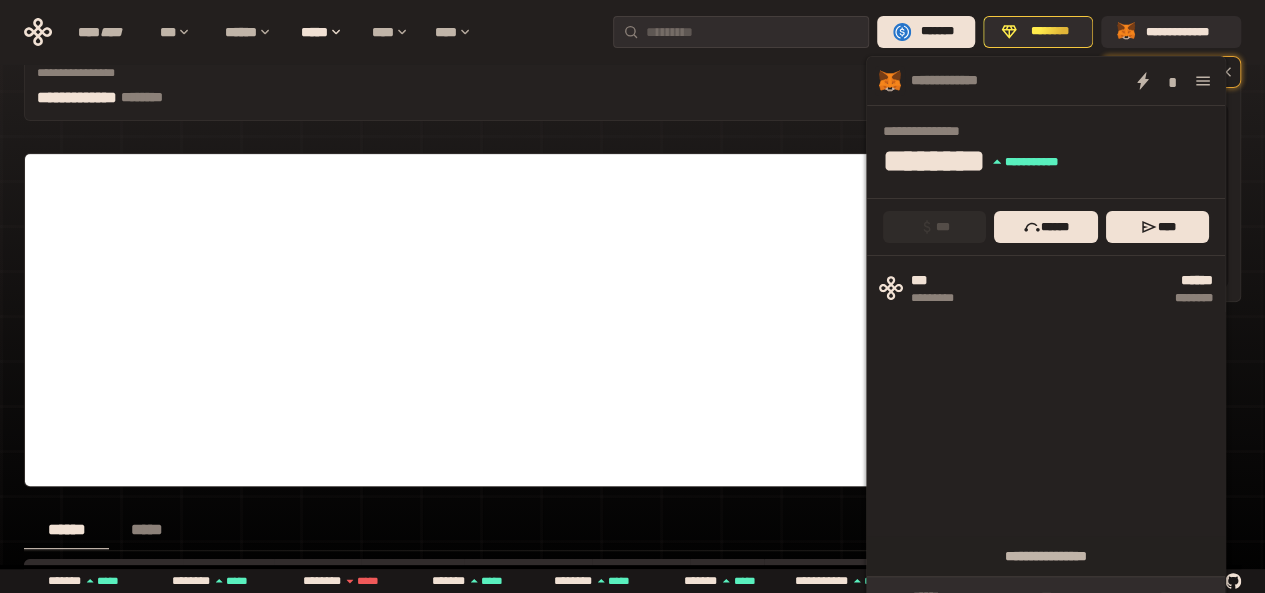 click on "[NAME] [NAME] [NAME] [NAME] [NAME] [NAME] [NAME] [NAME] [NAME] [NAME] [NAME] [NAME] [NAME] [NAME] [NAME] [NAME] [NAME] [NAME] [NAME] [NAME] [NAME] [NAME] [NAME] [NAME] [NAME] [NAME] [NAME]" at bounding box center (632, 32) 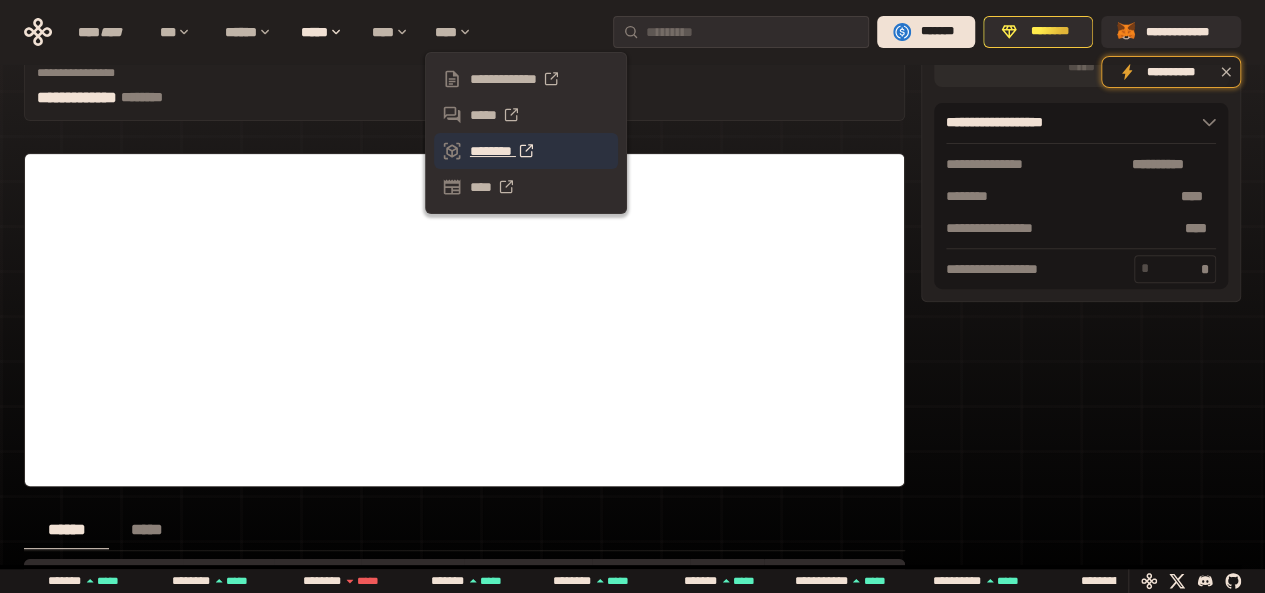 click on "********" at bounding box center (526, 151) 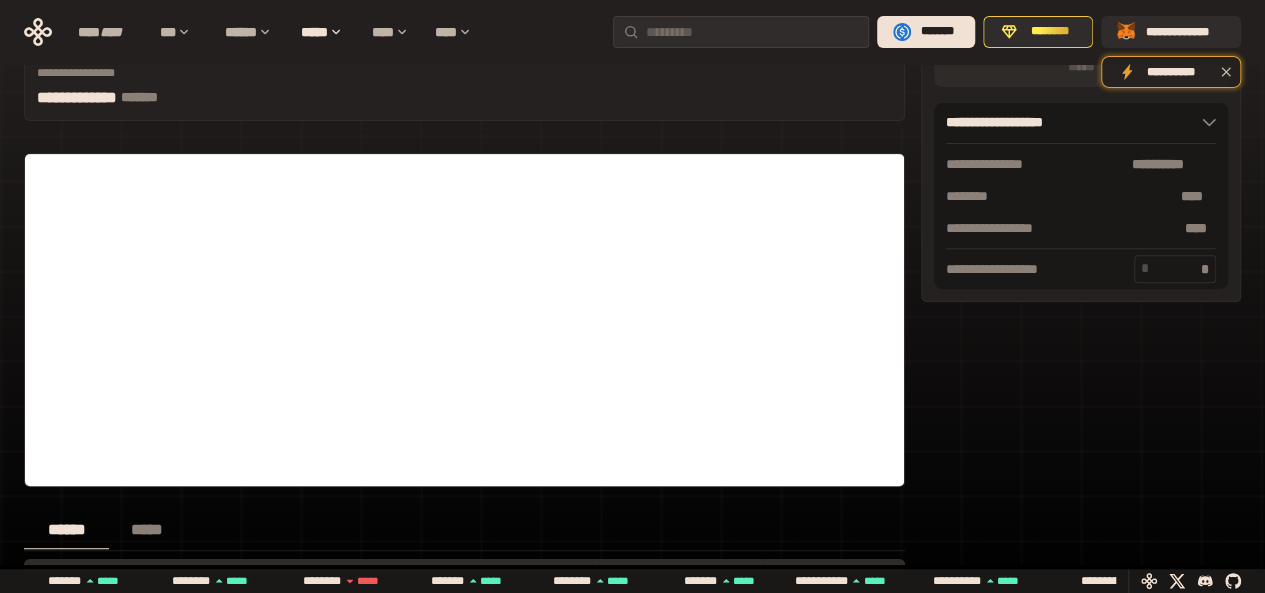 scroll, scrollTop: 309, scrollLeft: 0, axis: vertical 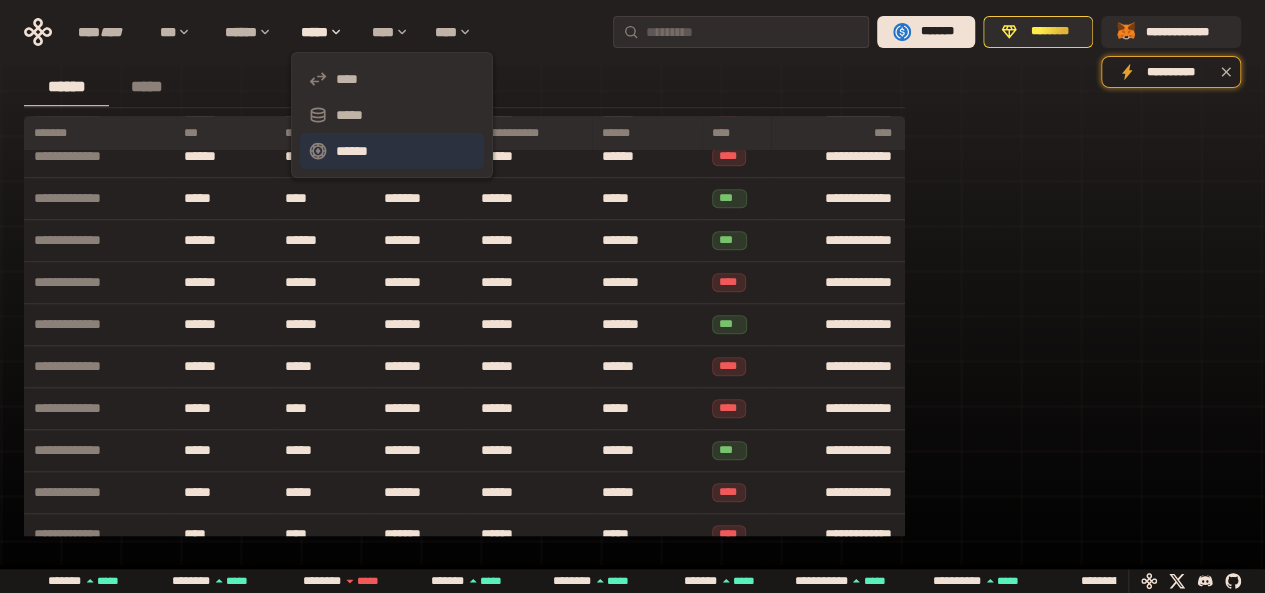 click on "******" at bounding box center (392, 151) 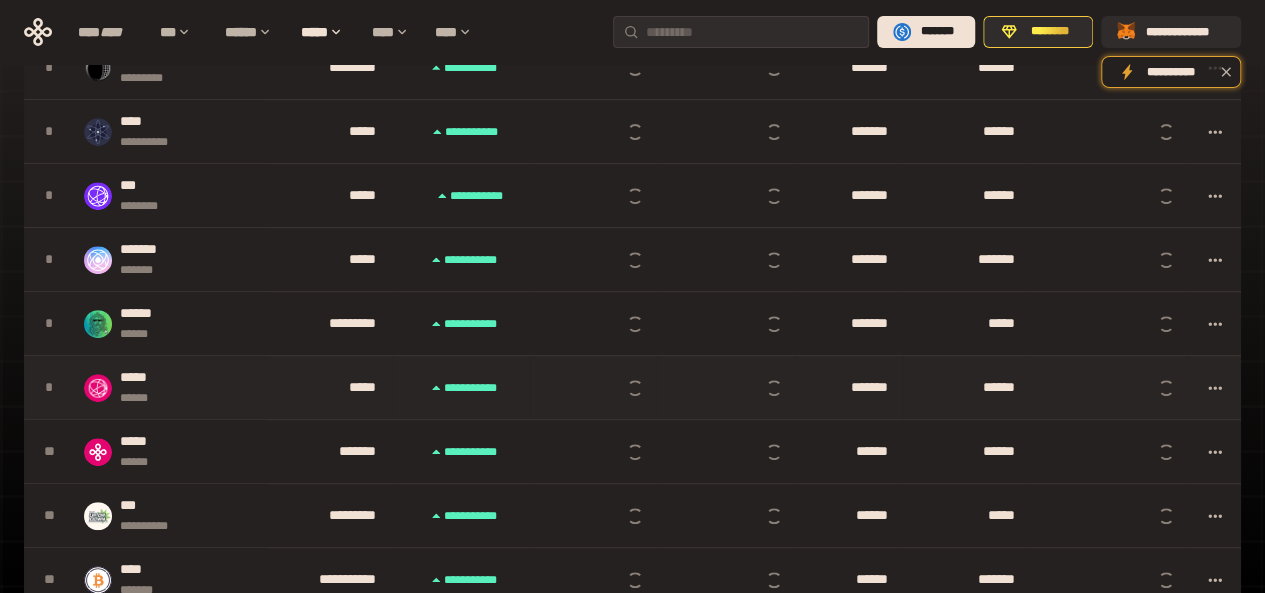 scroll, scrollTop: 0, scrollLeft: 0, axis: both 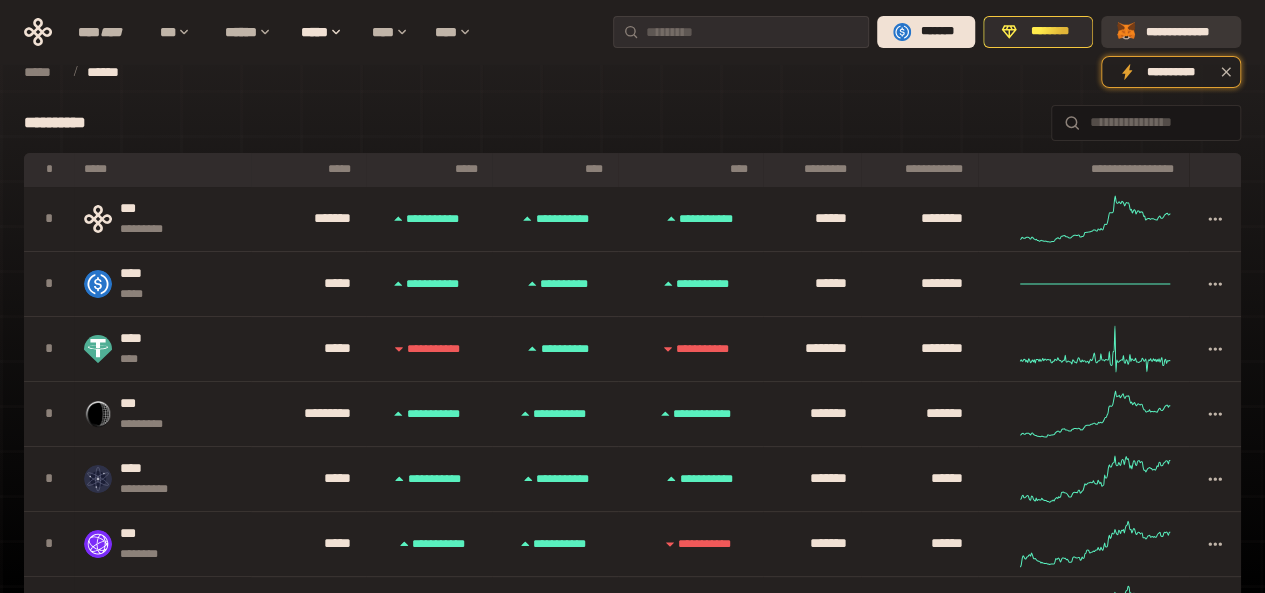 click on "**********" at bounding box center [1185, 32] 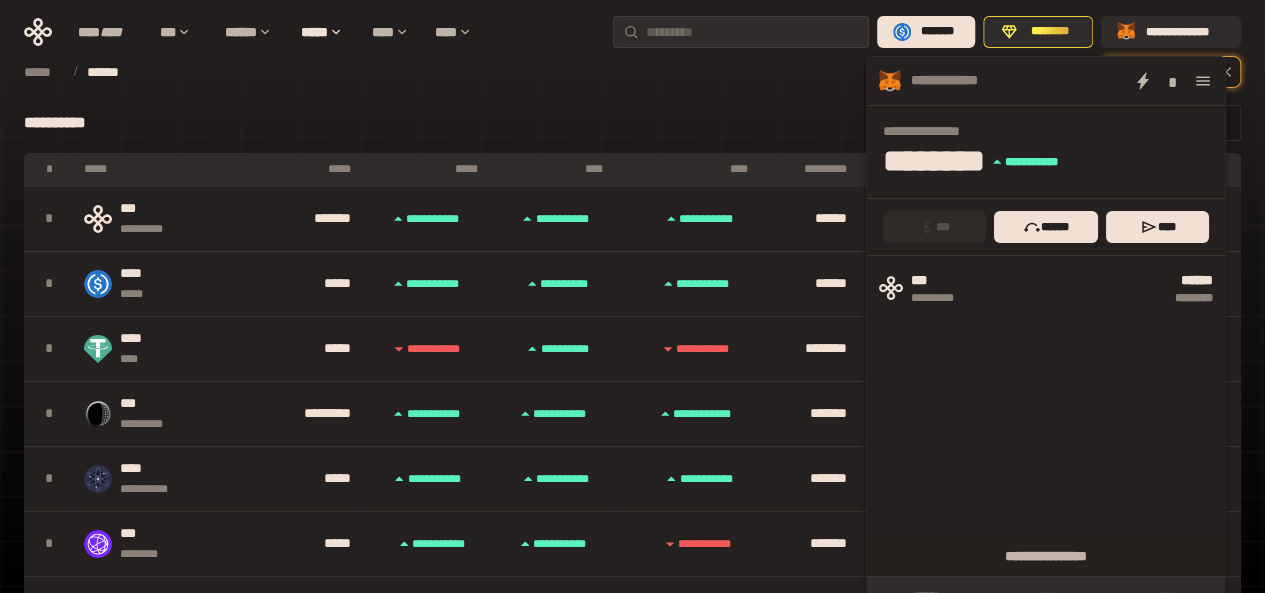 click 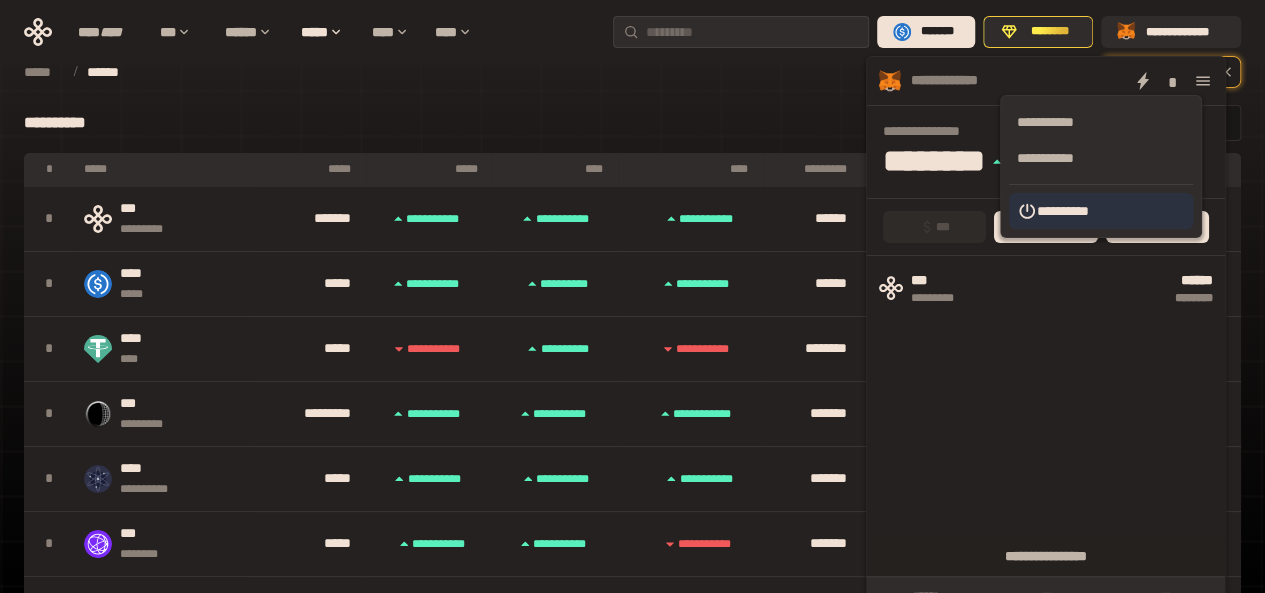 click on "**********" at bounding box center [1101, 211] 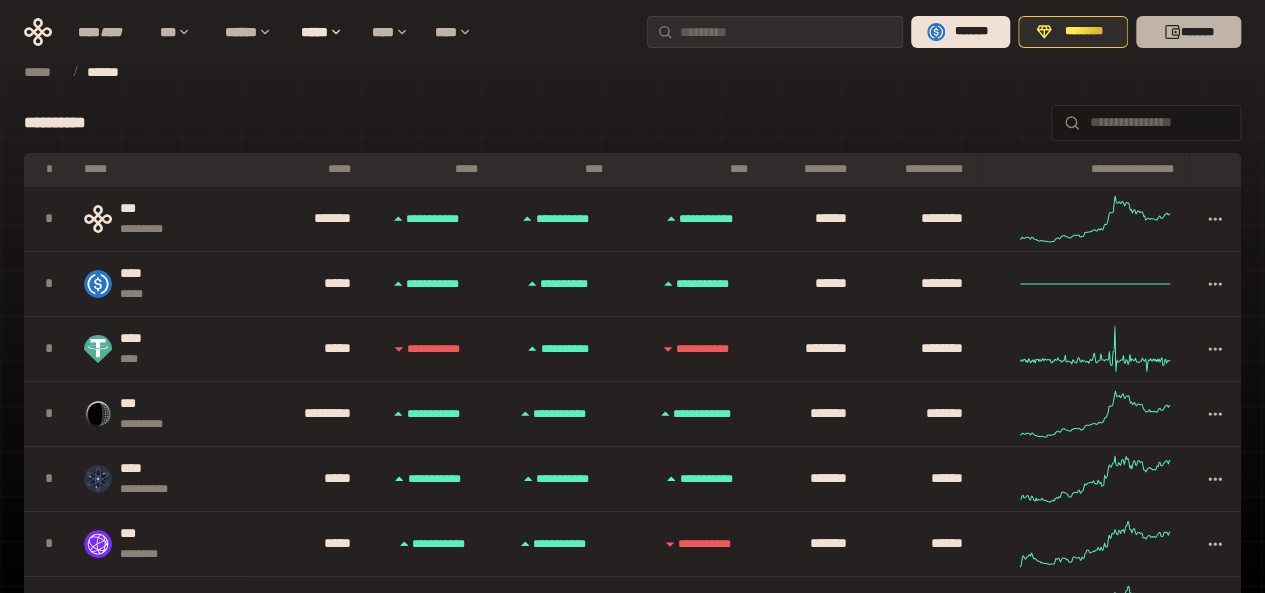 click on "*******" at bounding box center [1188, 32] 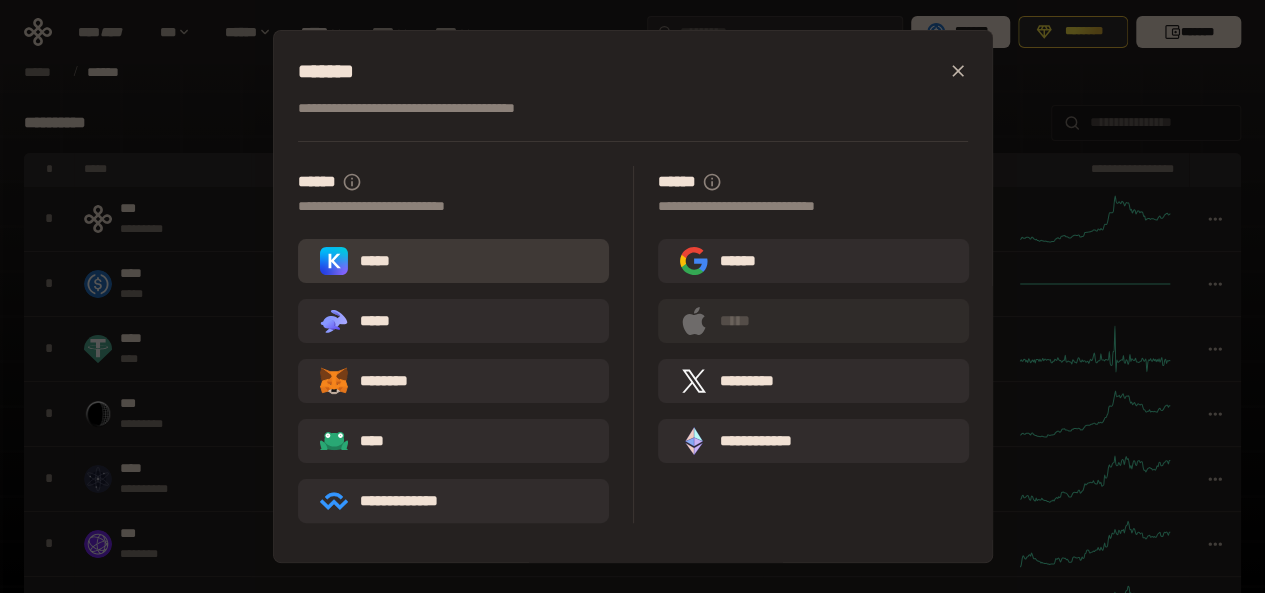 click on "*****" at bounding box center (453, 261) 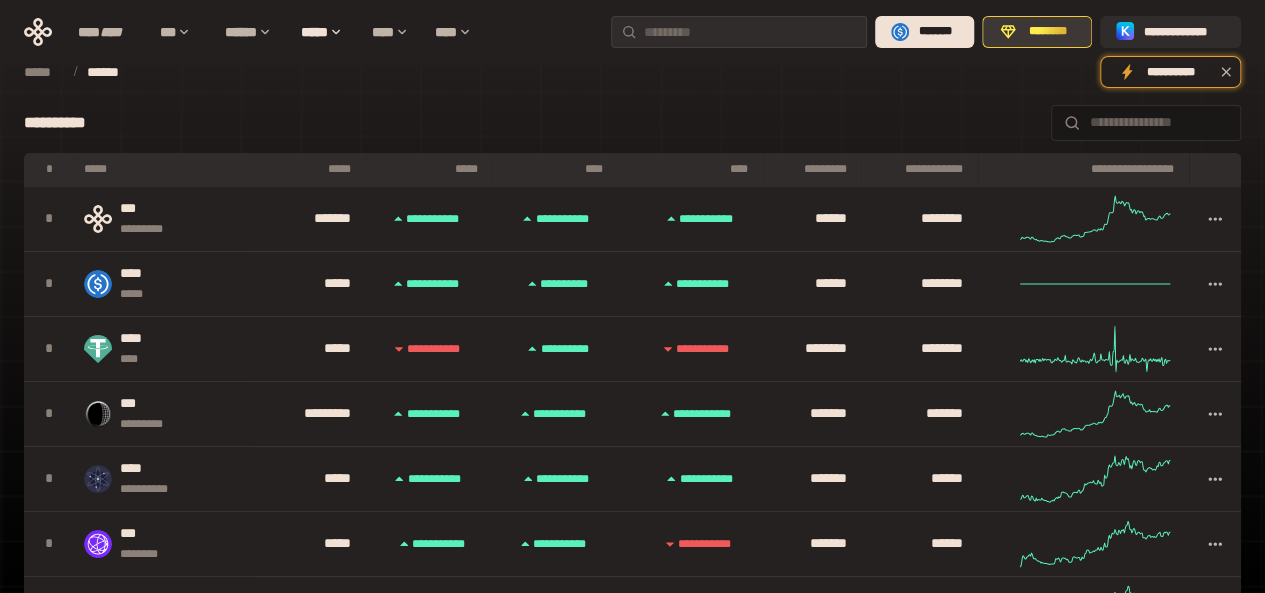 click 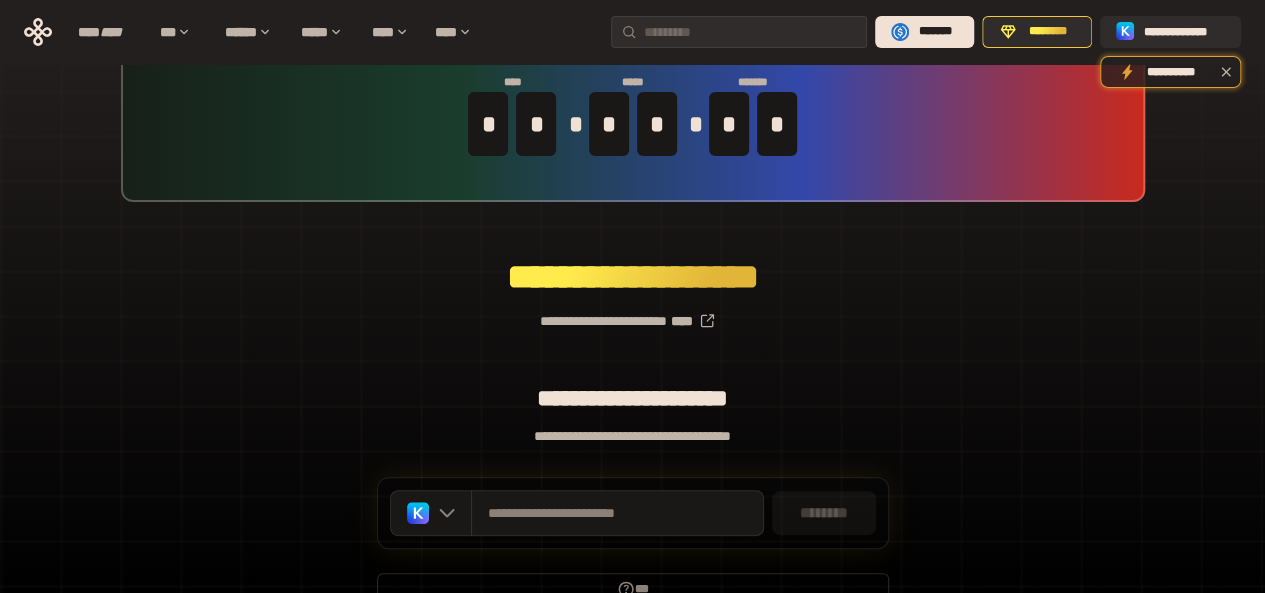 scroll, scrollTop: 189, scrollLeft: 0, axis: vertical 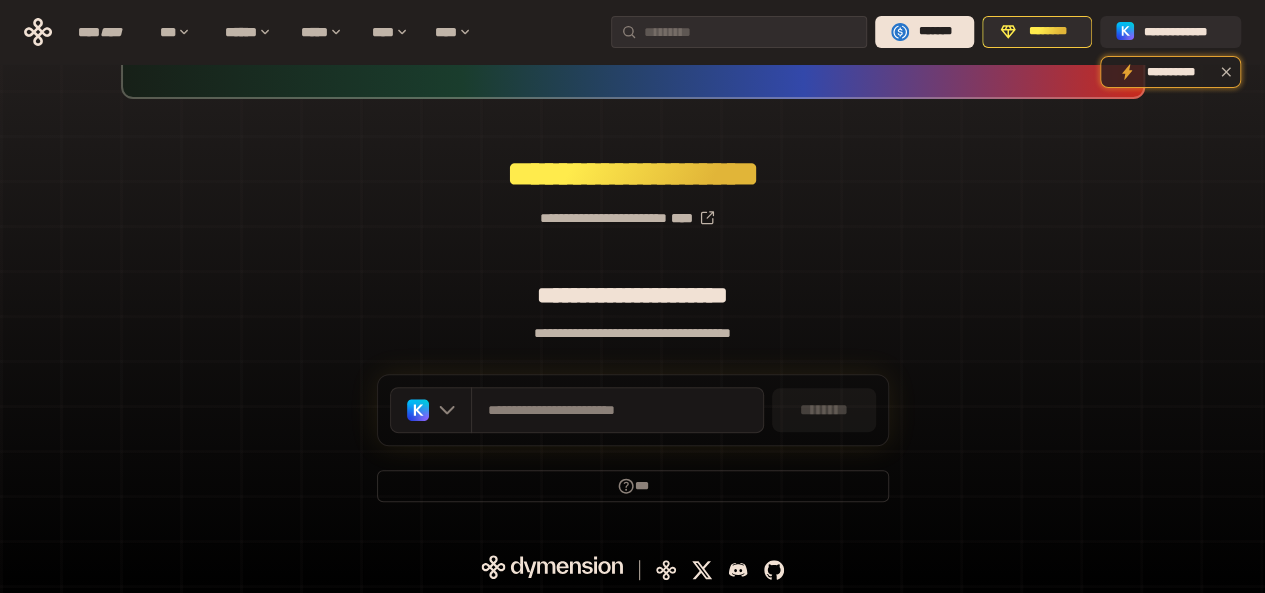 click on "********" at bounding box center [824, 410] 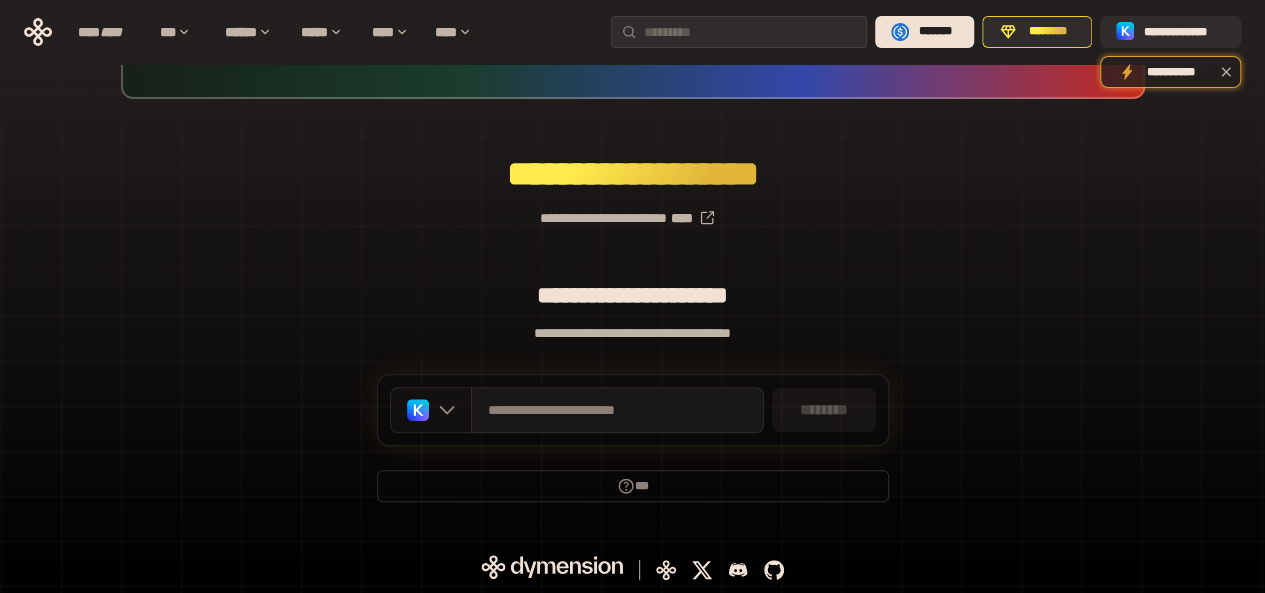 click 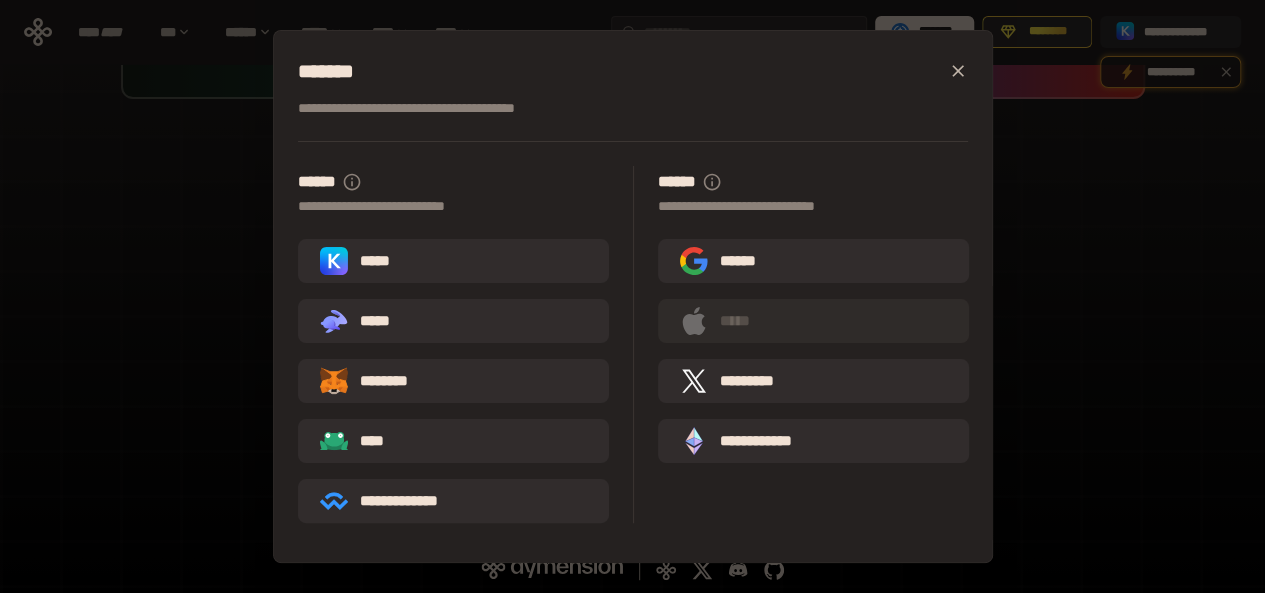 click 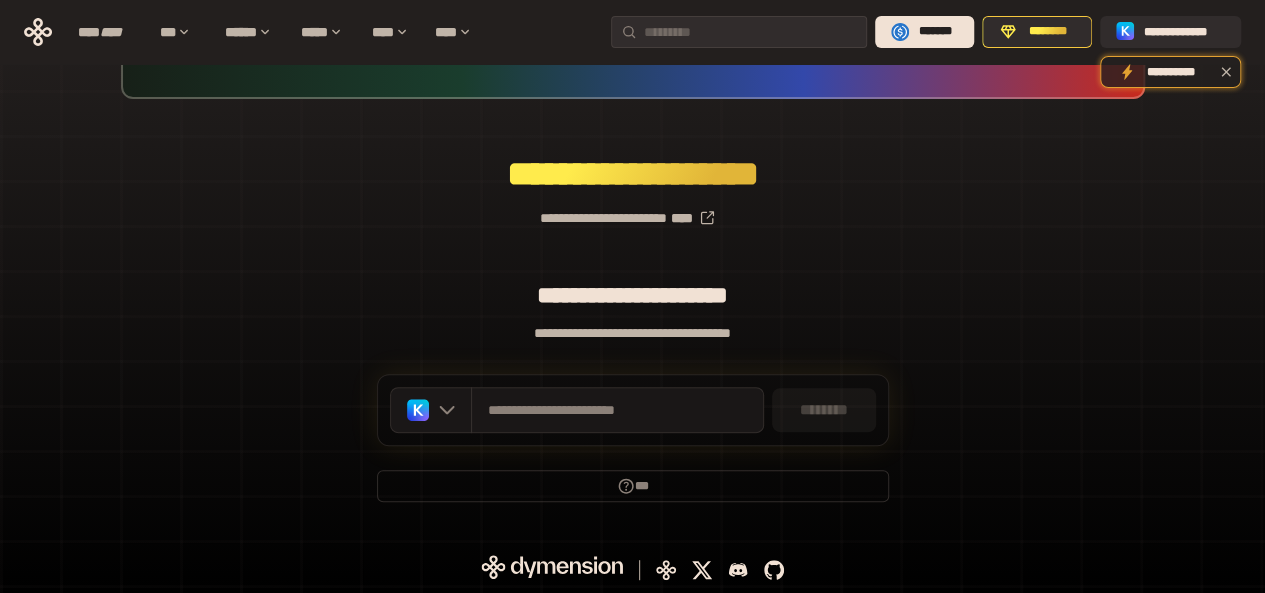 click on "********" at bounding box center (824, 410) 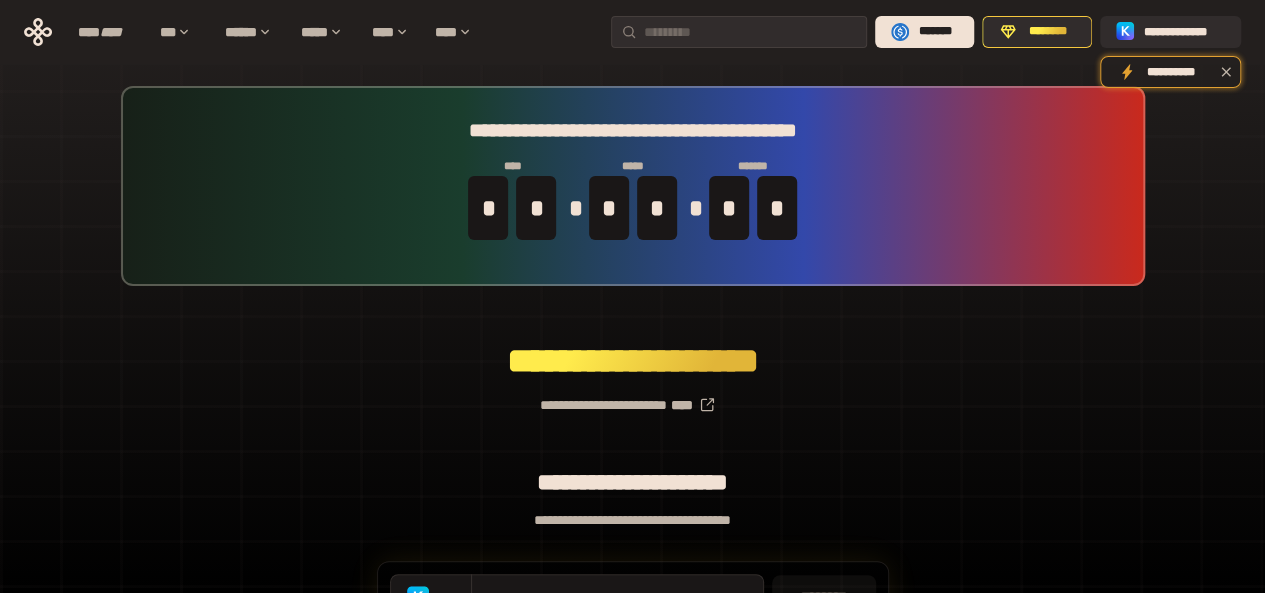 scroll, scrollTop: 0, scrollLeft: 0, axis: both 